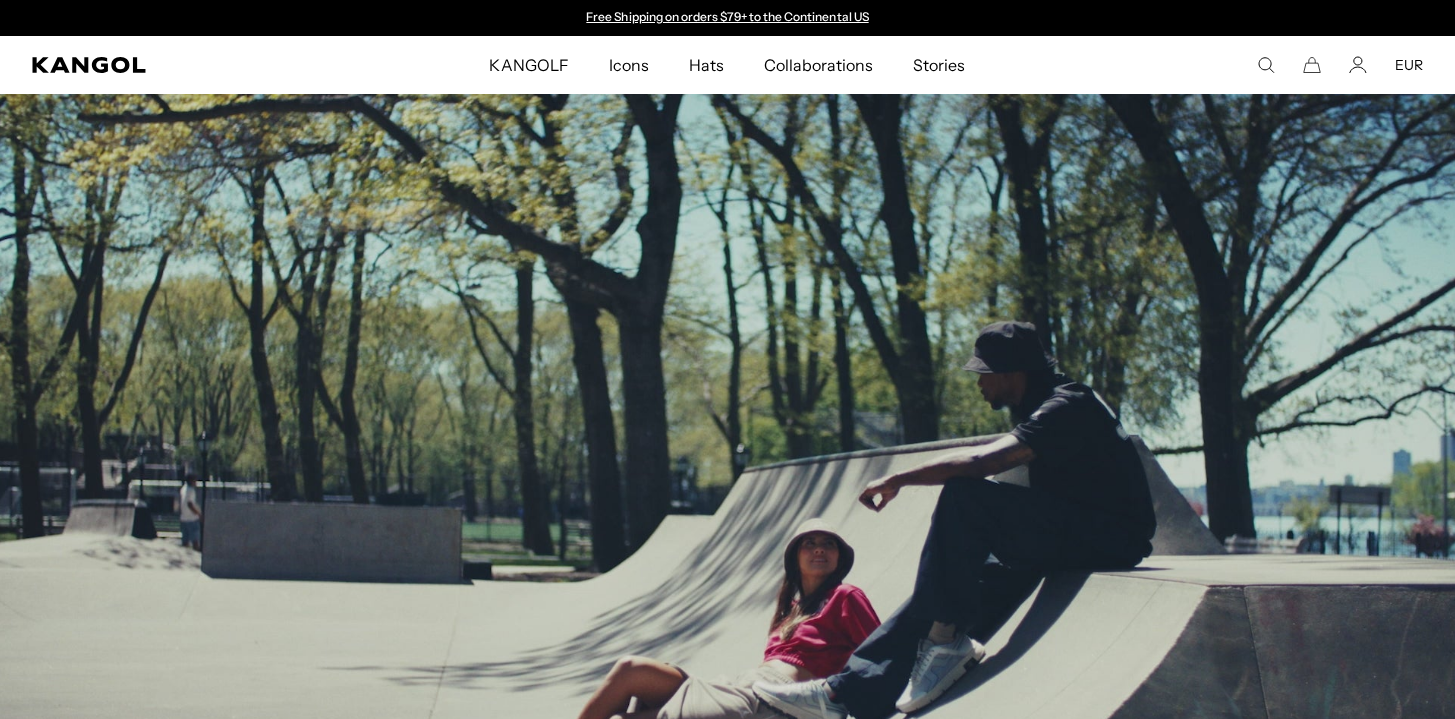 scroll, scrollTop: 189, scrollLeft: 0, axis: vertical 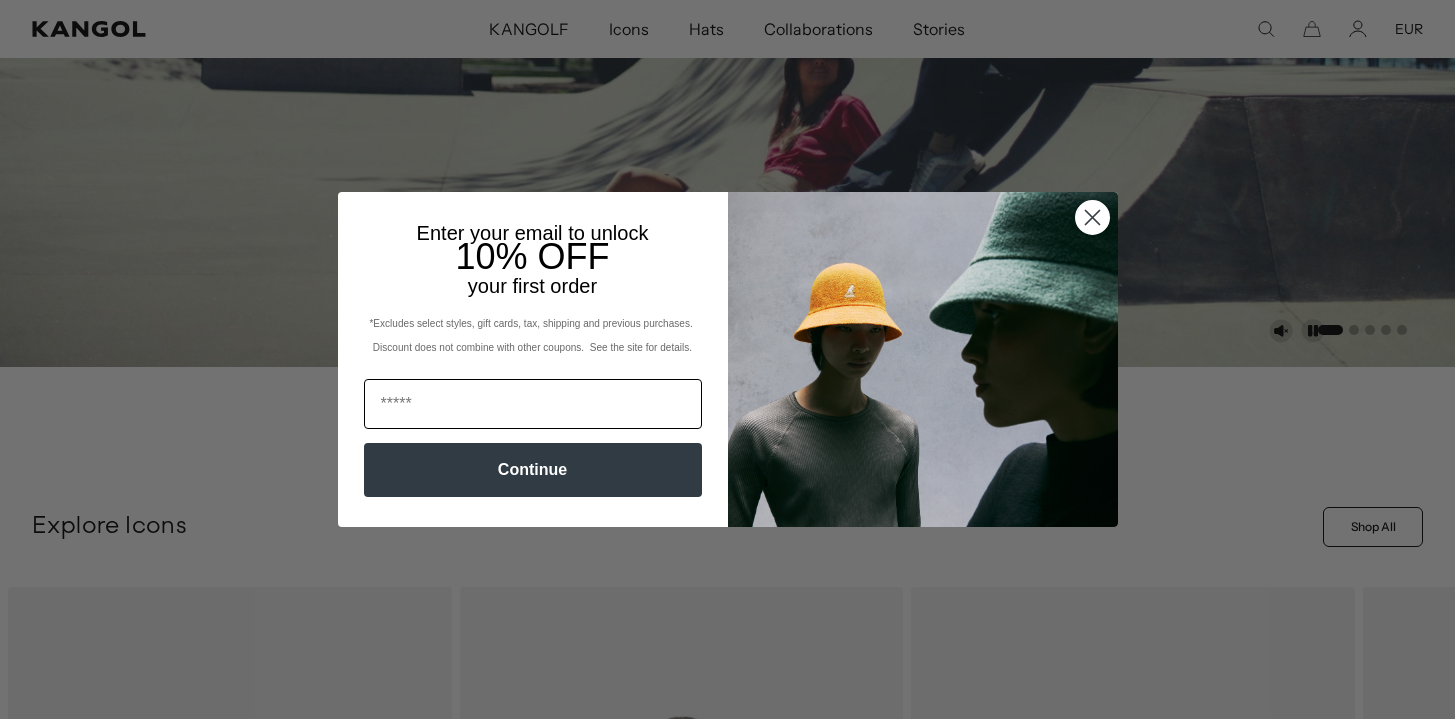 click at bounding box center (533, 404) 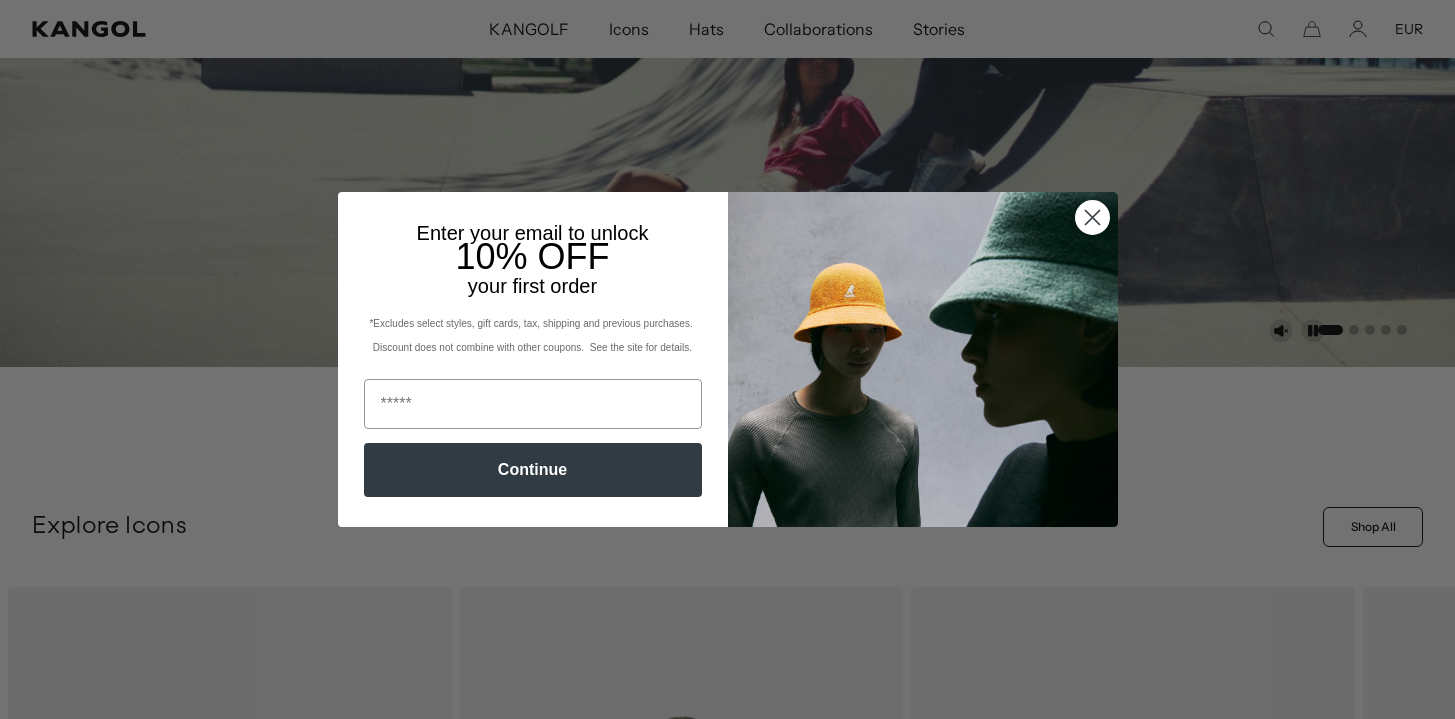 scroll, scrollTop: 0, scrollLeft: 0, axis: both 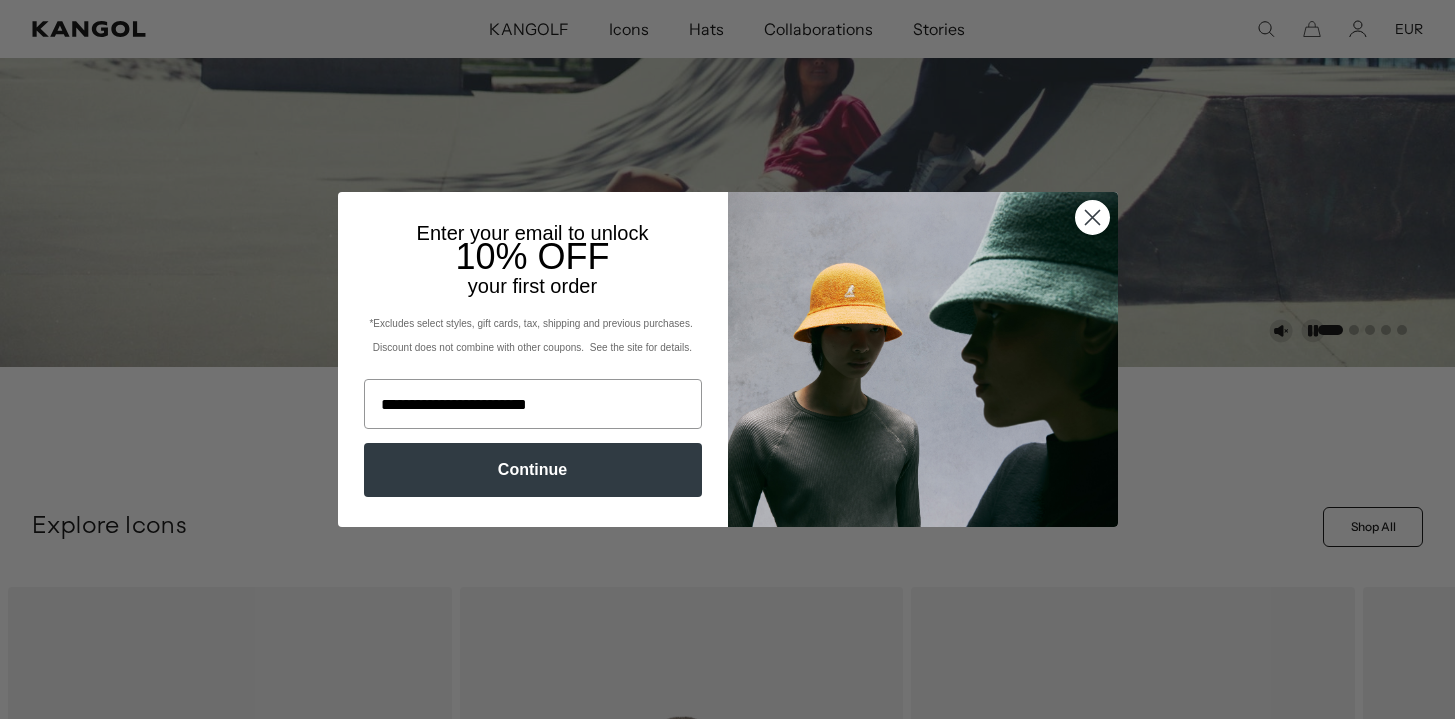 click on "Continue" at bounding box center (533, 470) 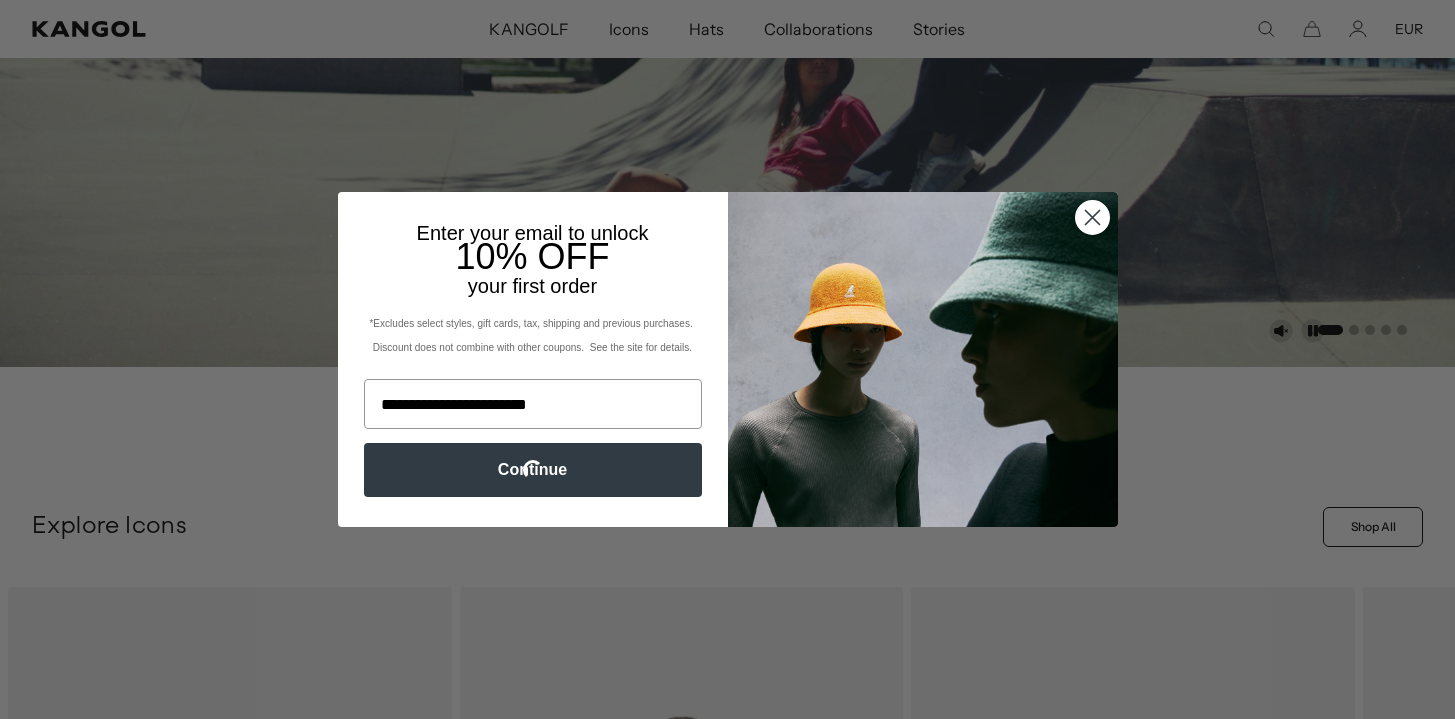 scroll, scrollTop: 0, scrollLeft: 412, axis: horizontal 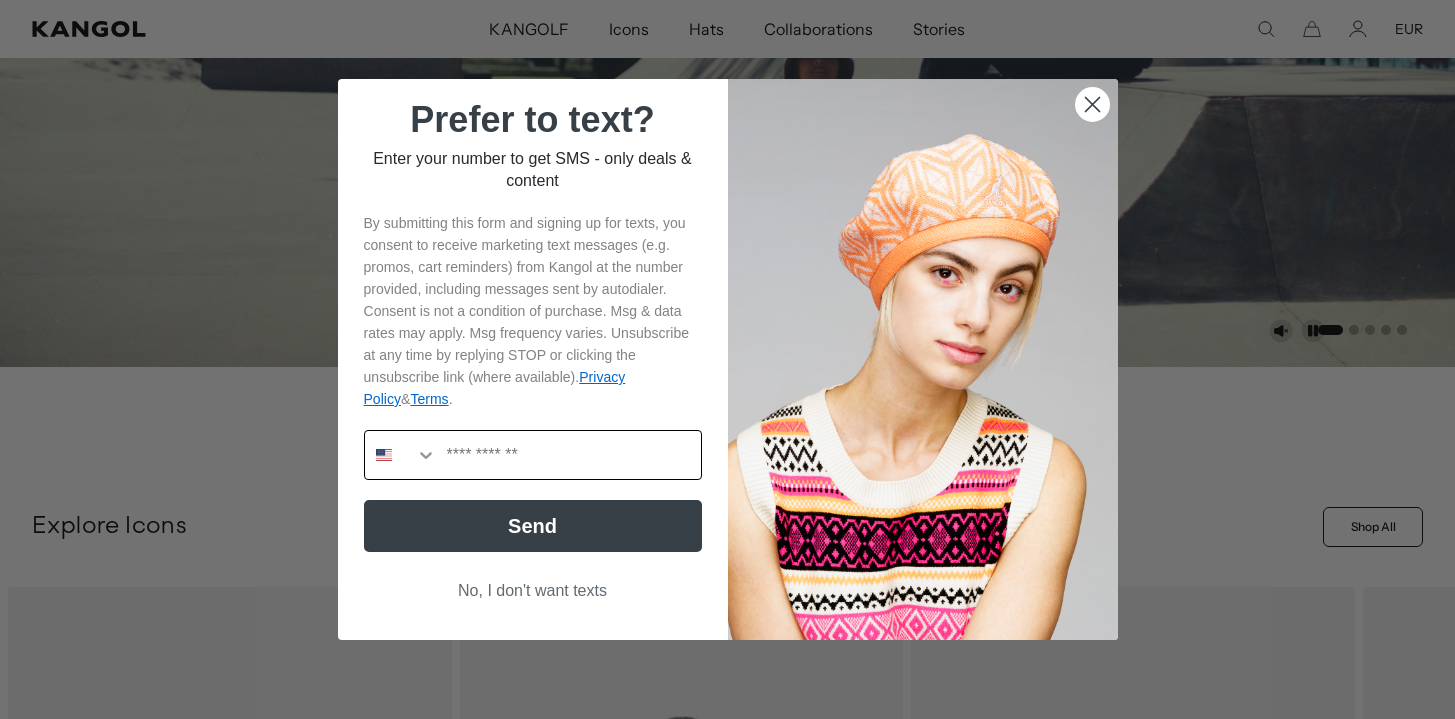 click 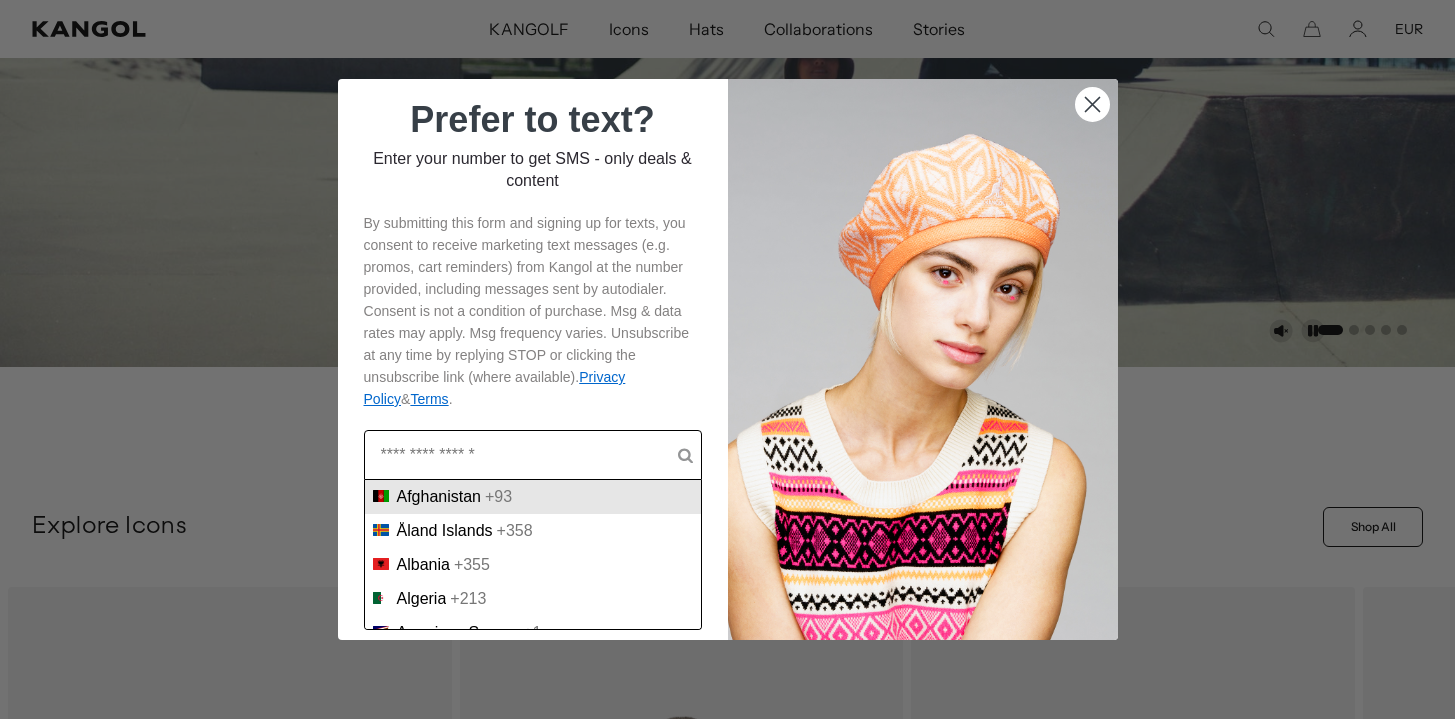 scroll, scrollTop: 0, scrollLeft: 0, axis: both 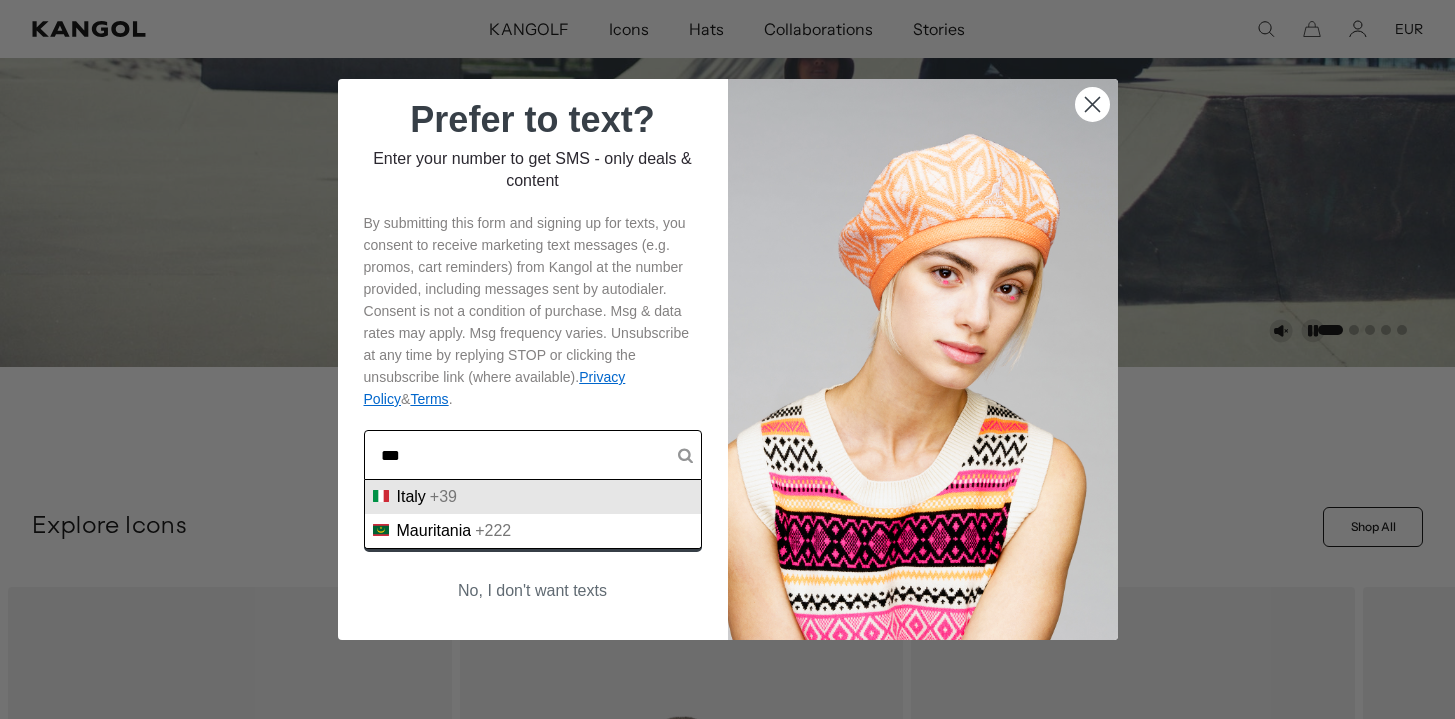 type on "***" 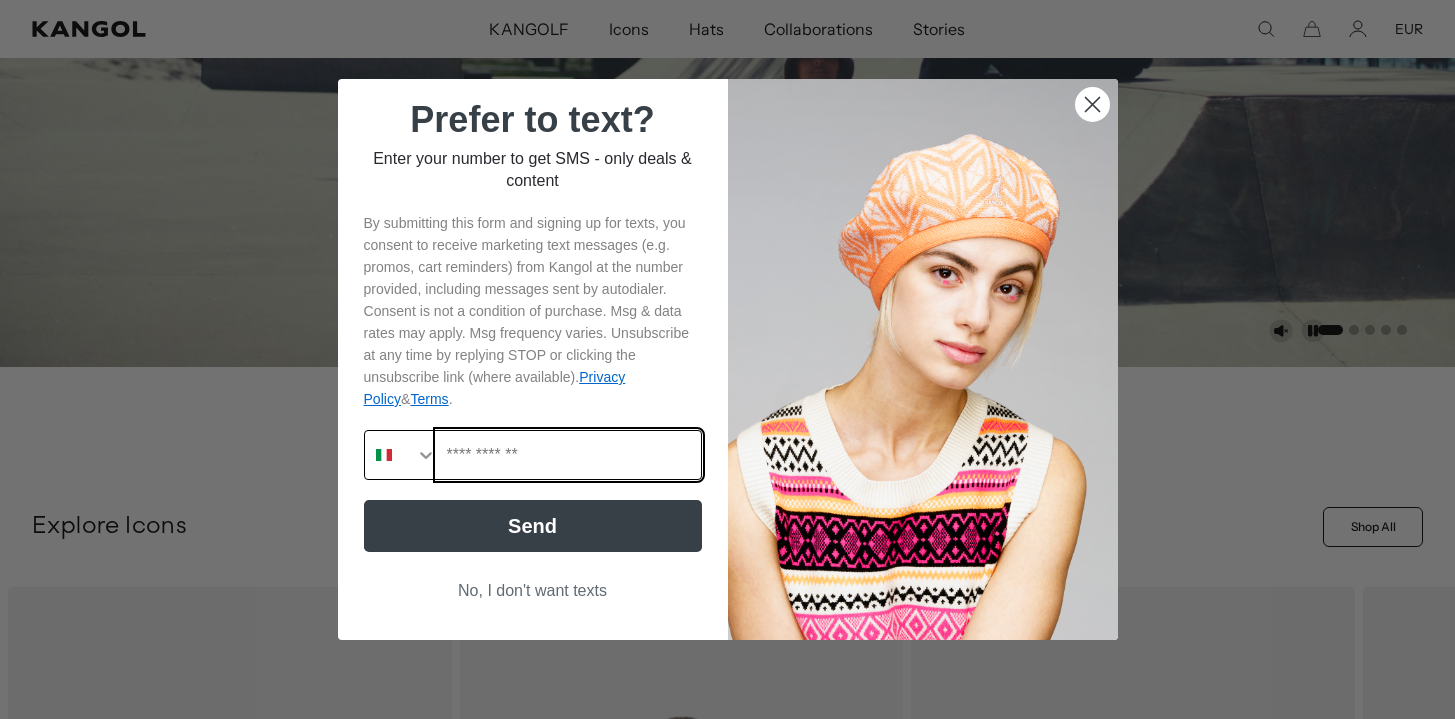 click at bounding box center [569, 455] 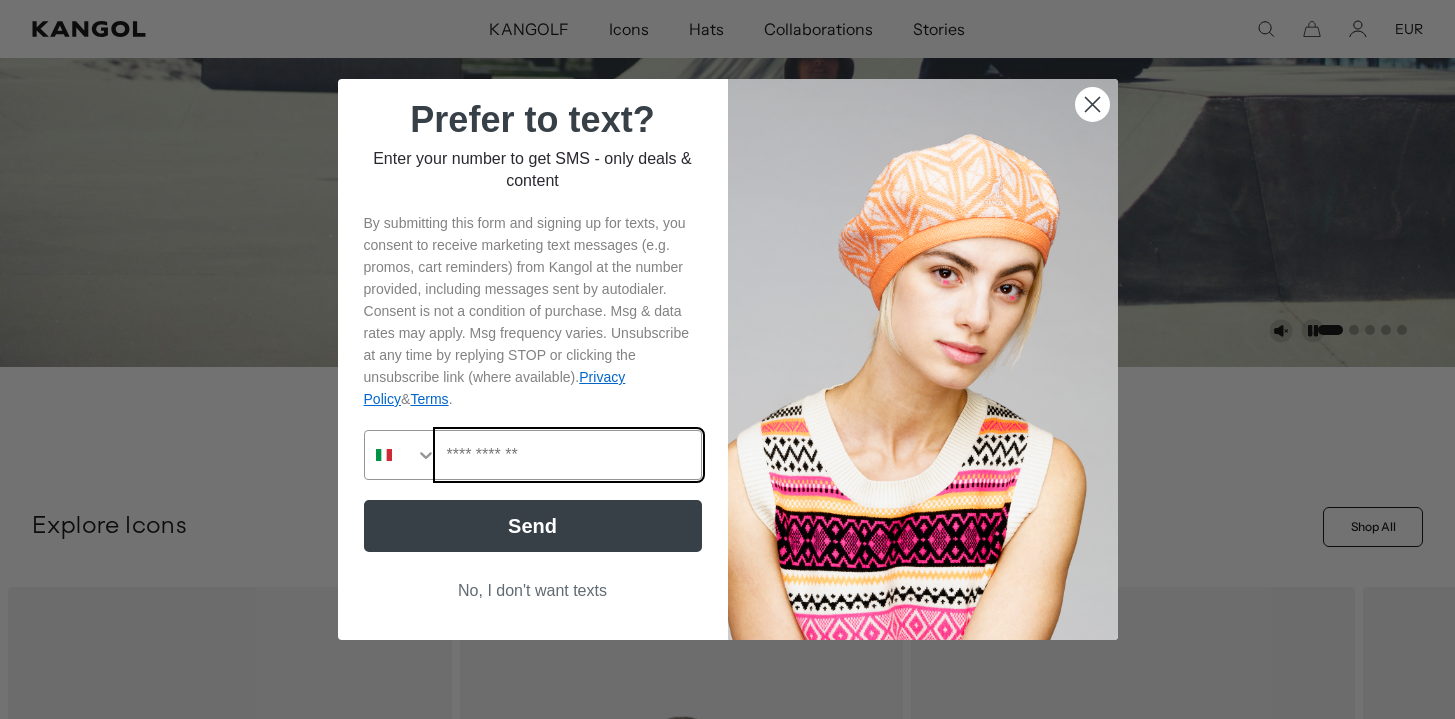 scroll, scrollTop: 0, scrollLeft: 412, axis: horizontal 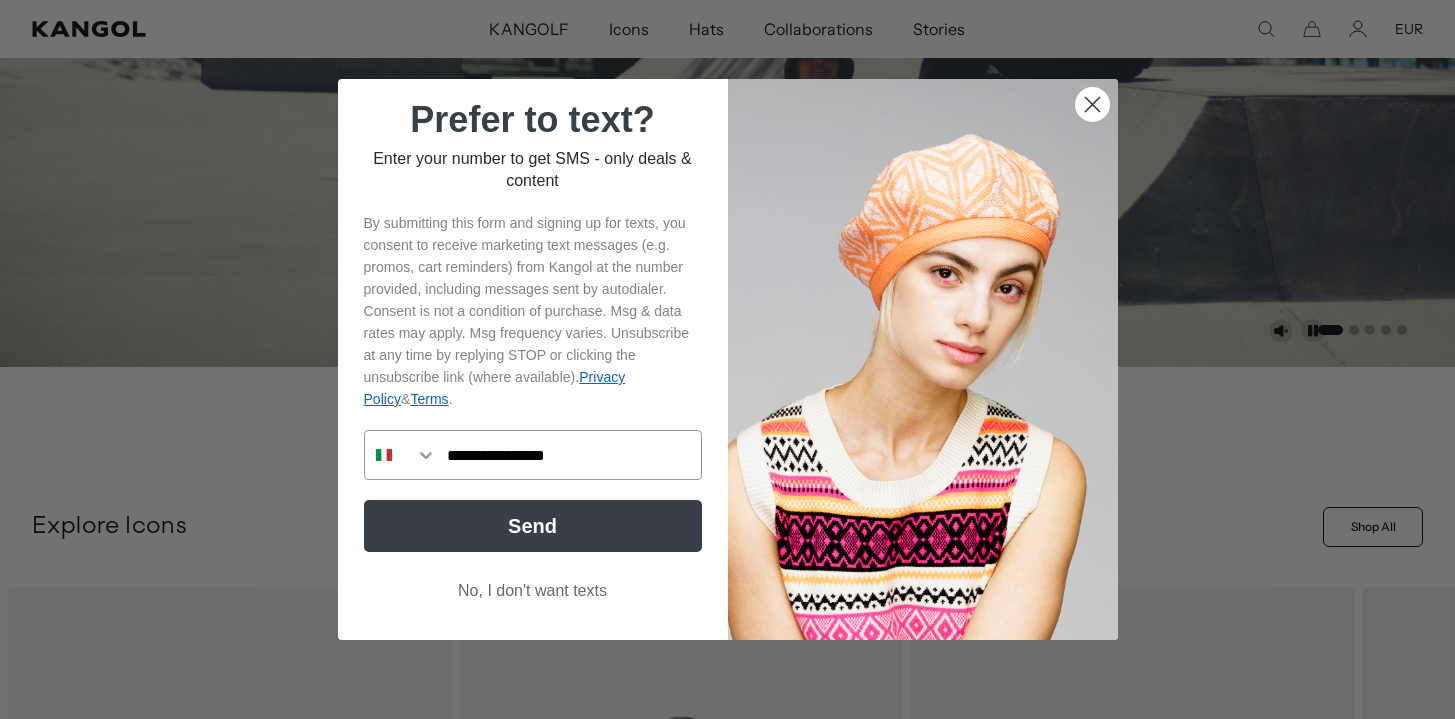 click on "Send" at bounding box center [533, 526] 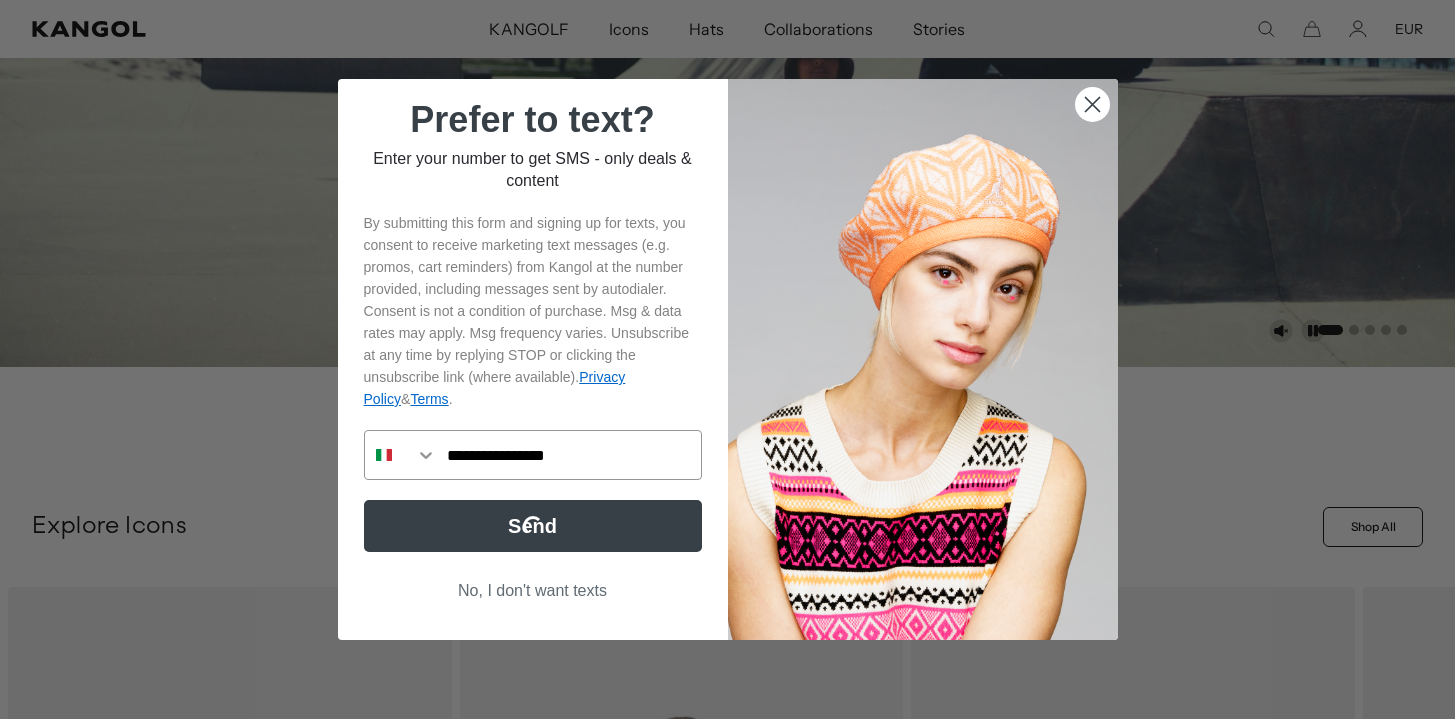 scroll, scrollTop: 0, scrollLeft: 412, axis: horizontal 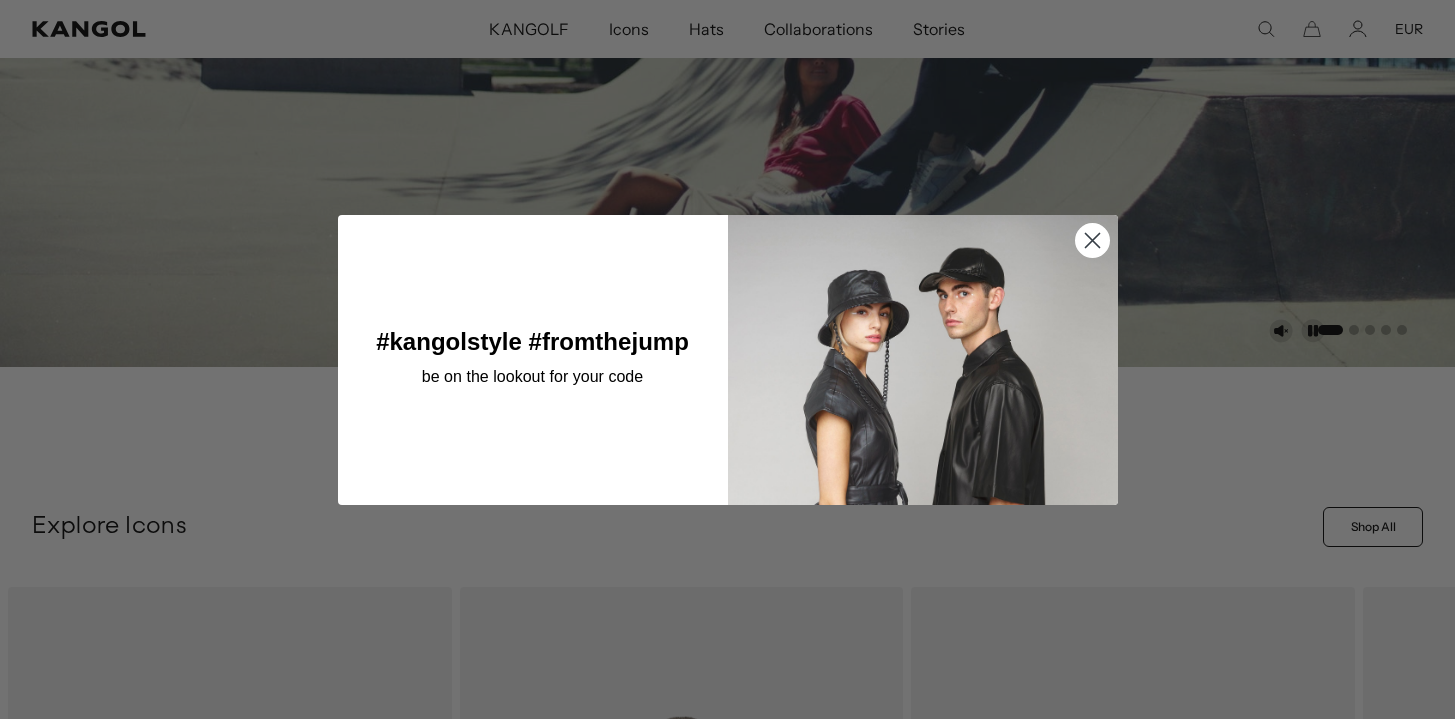 click 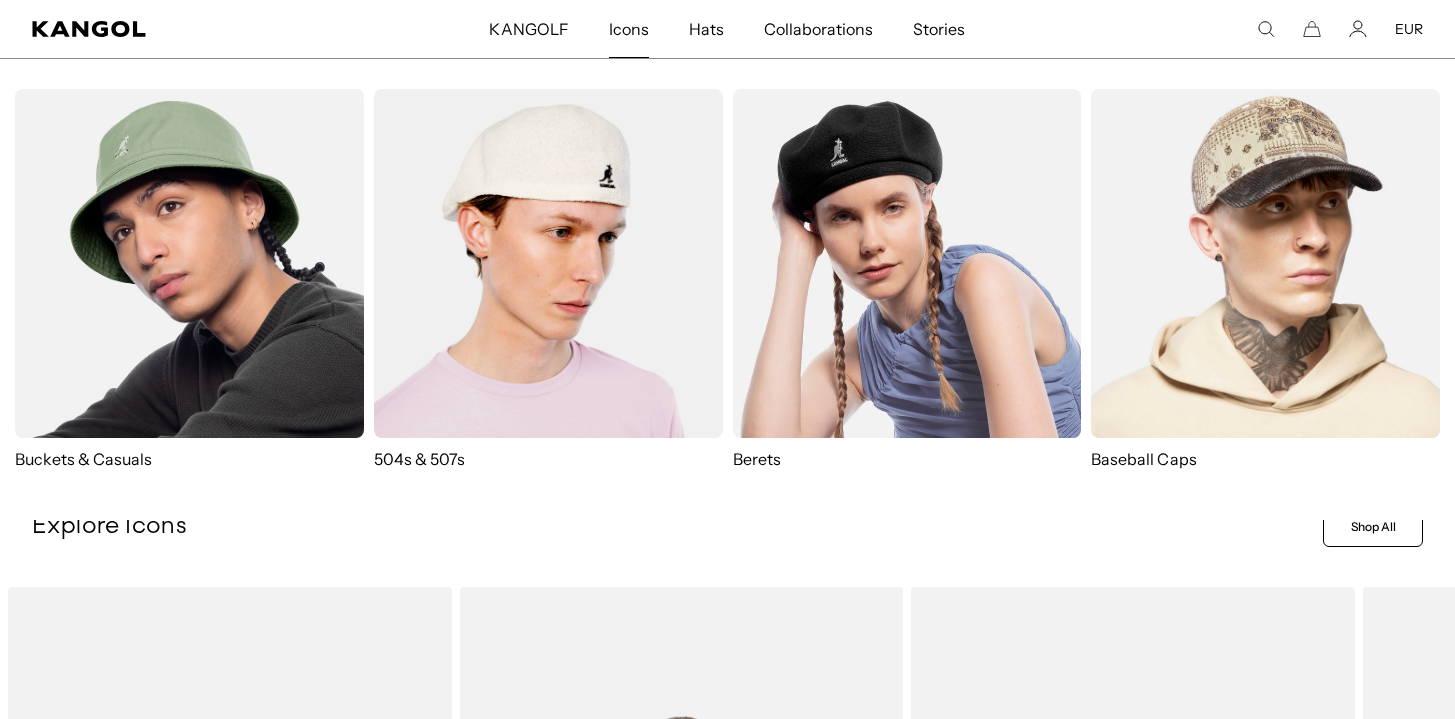 scroll, scrollTop: 0, scrollLeft: 412, axis: horizontal 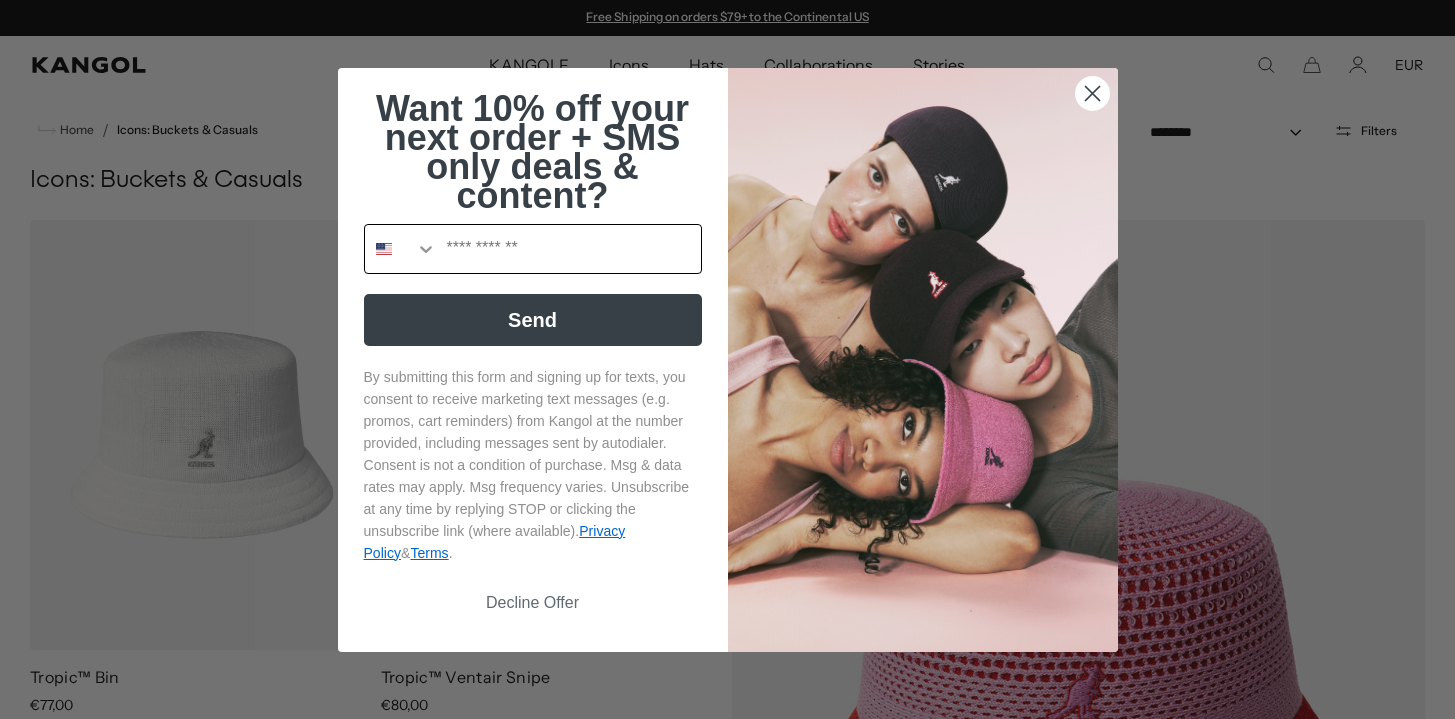 click at bounding box center [401, 249] 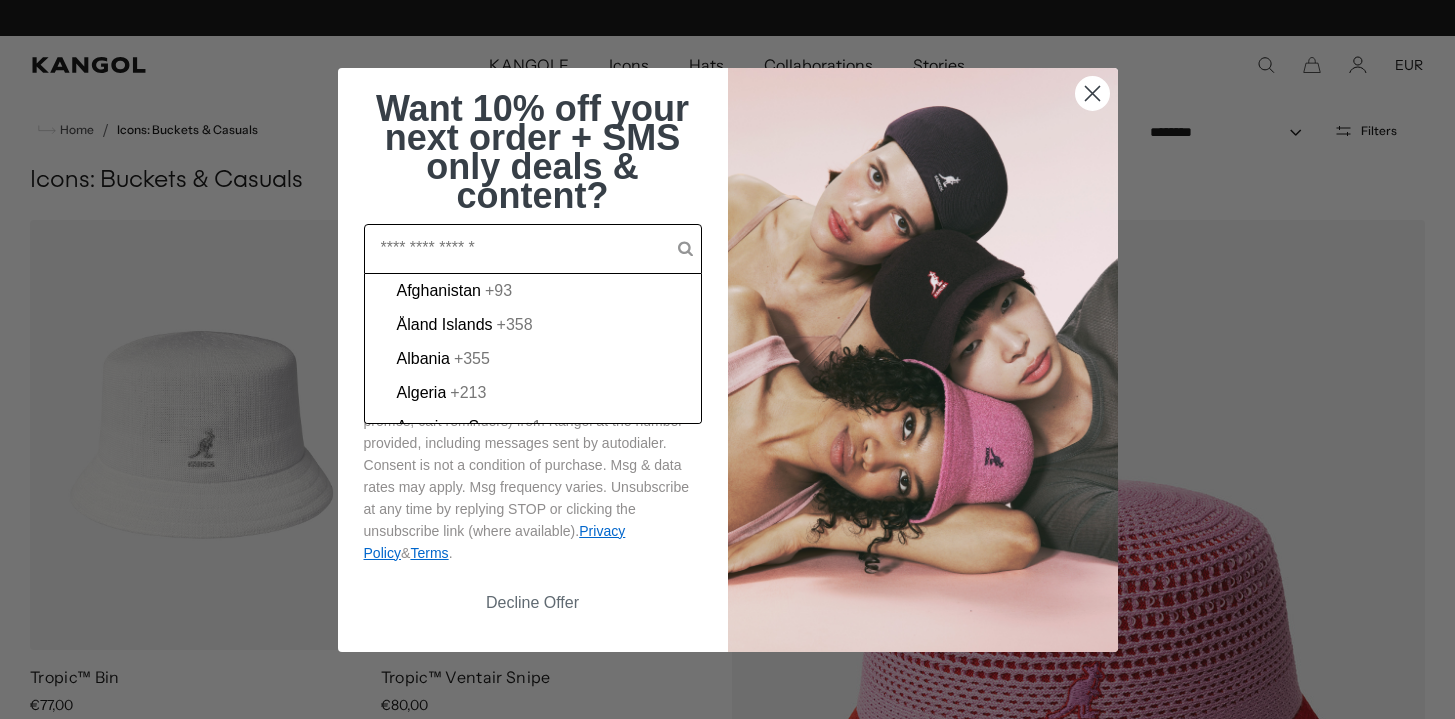 scroll, scrollTop: 0, scrollLeft: 412, axis: horizontal 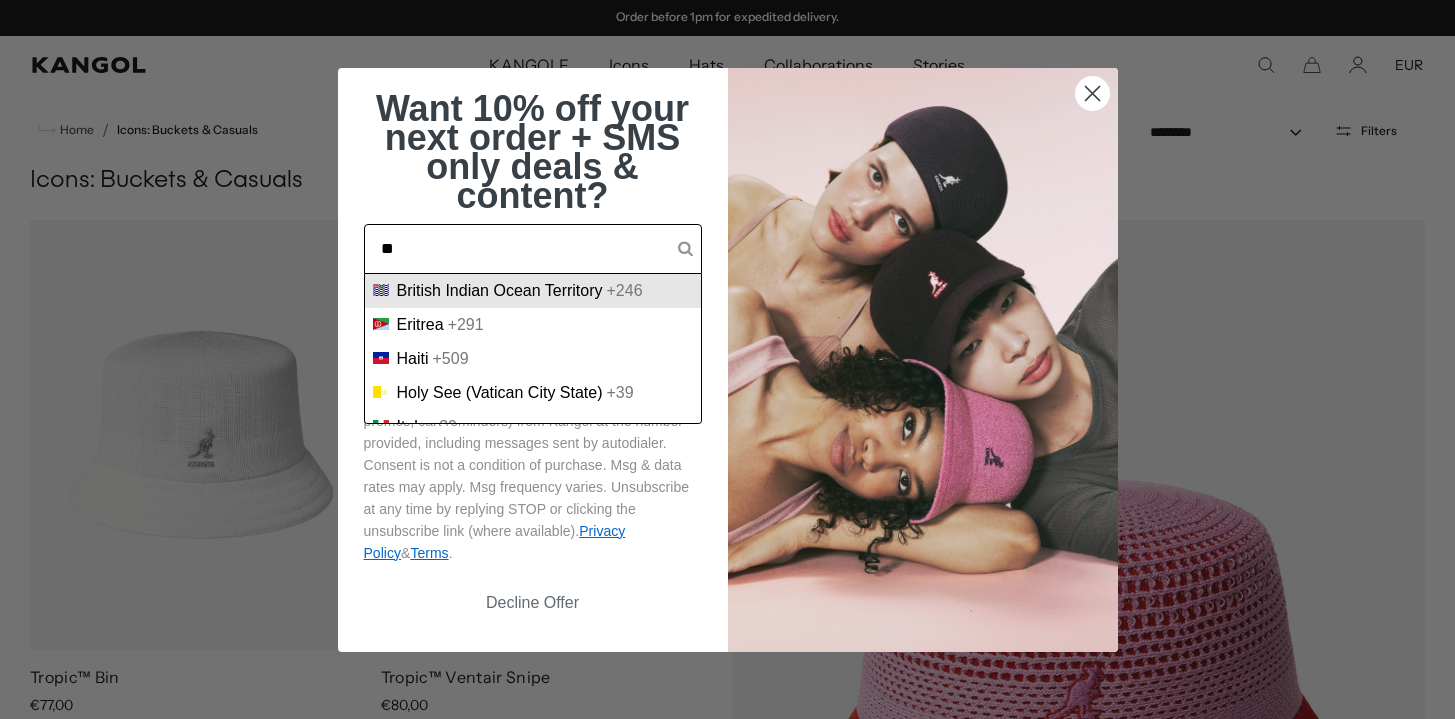 type on "***" 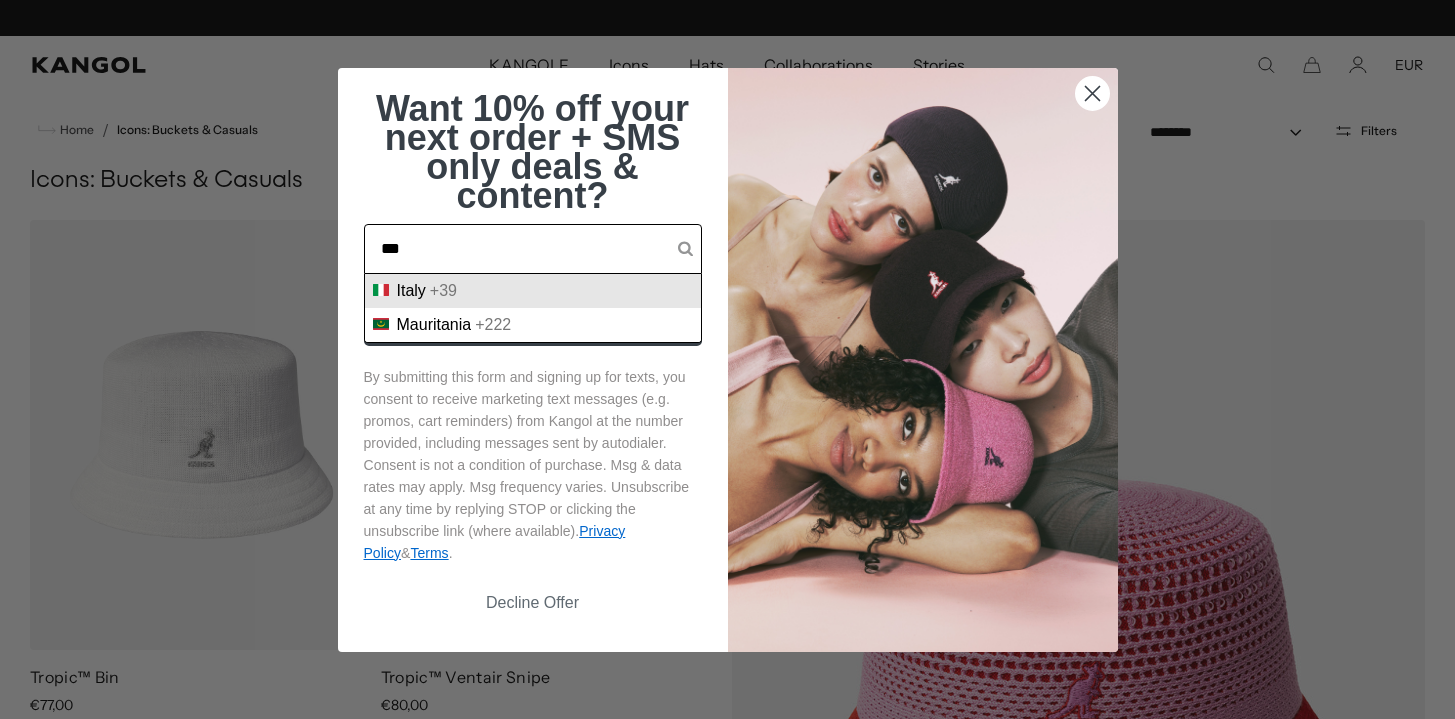 scroll, scrollTop: 0, scrollLeft: 0, axis: both 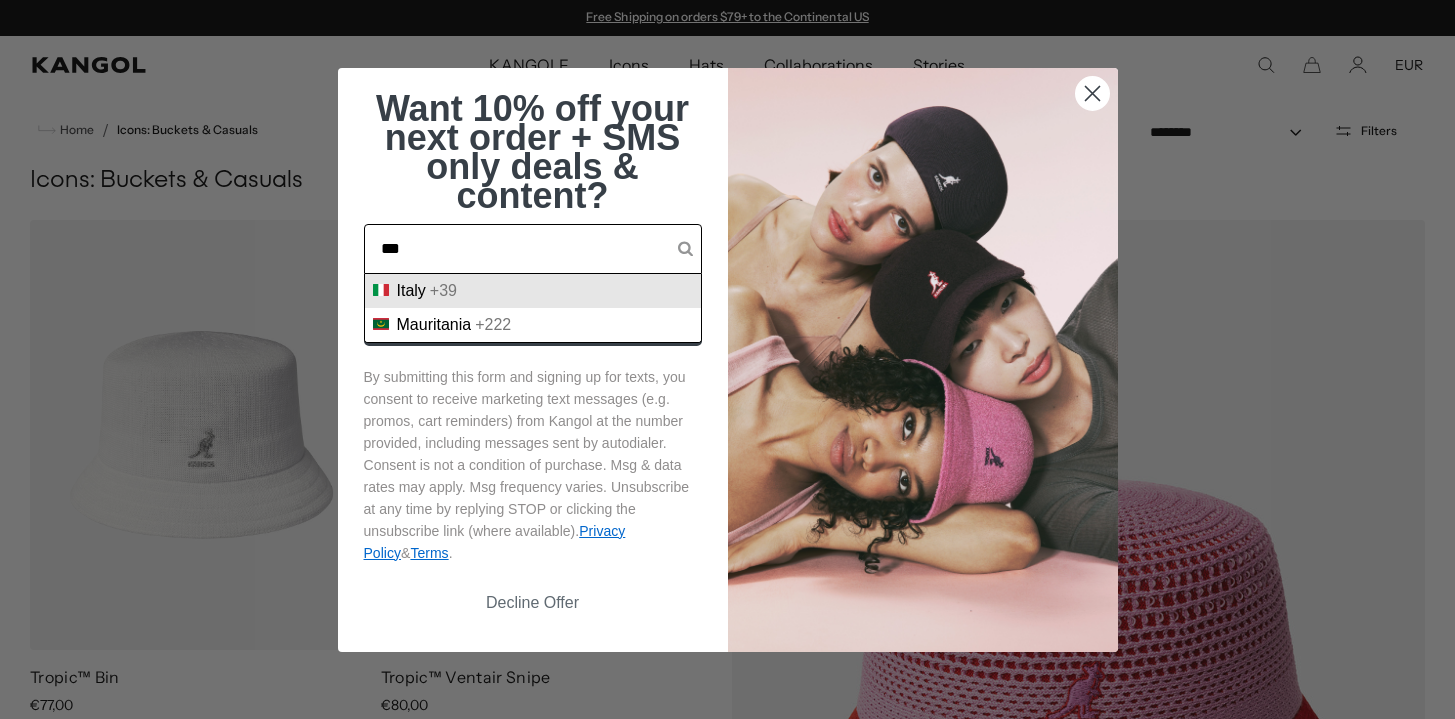click on "+39" at bounding box center [443, 291] 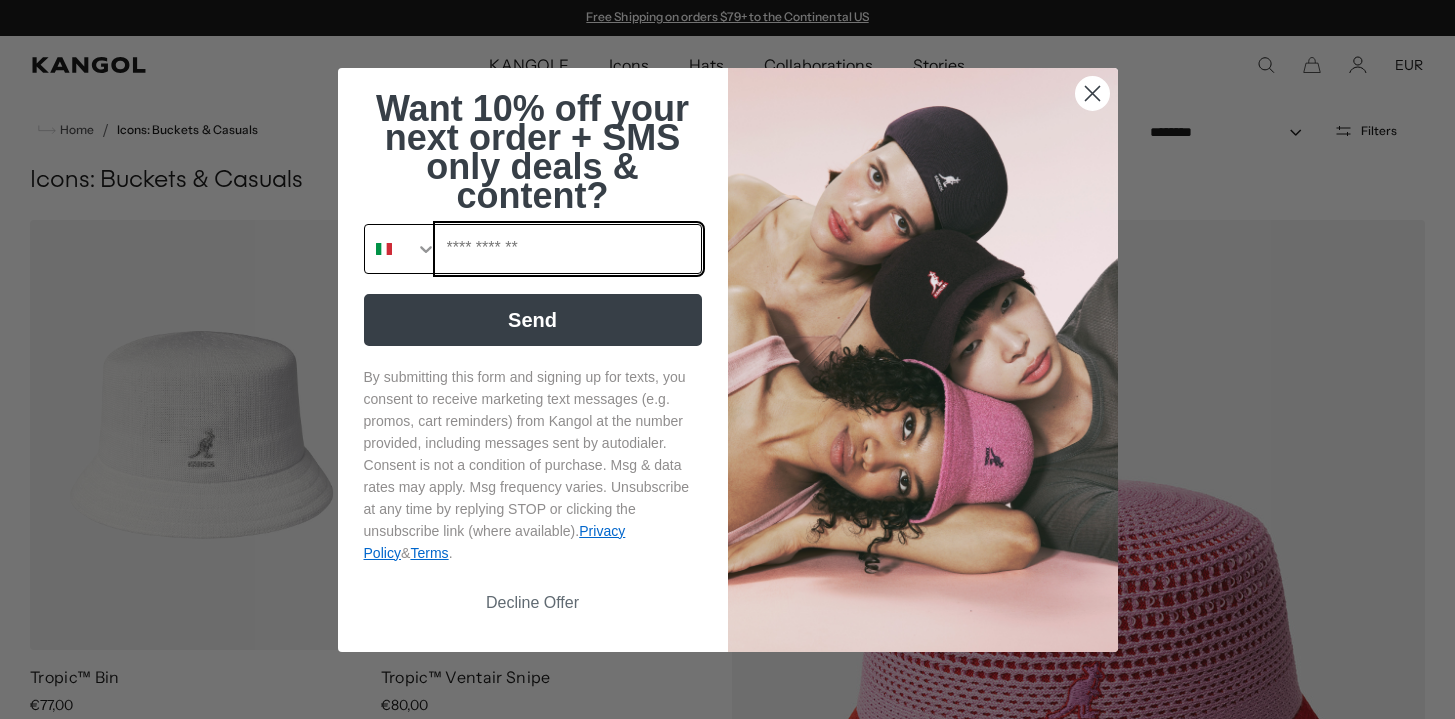 click at bounding box center [569, 249] 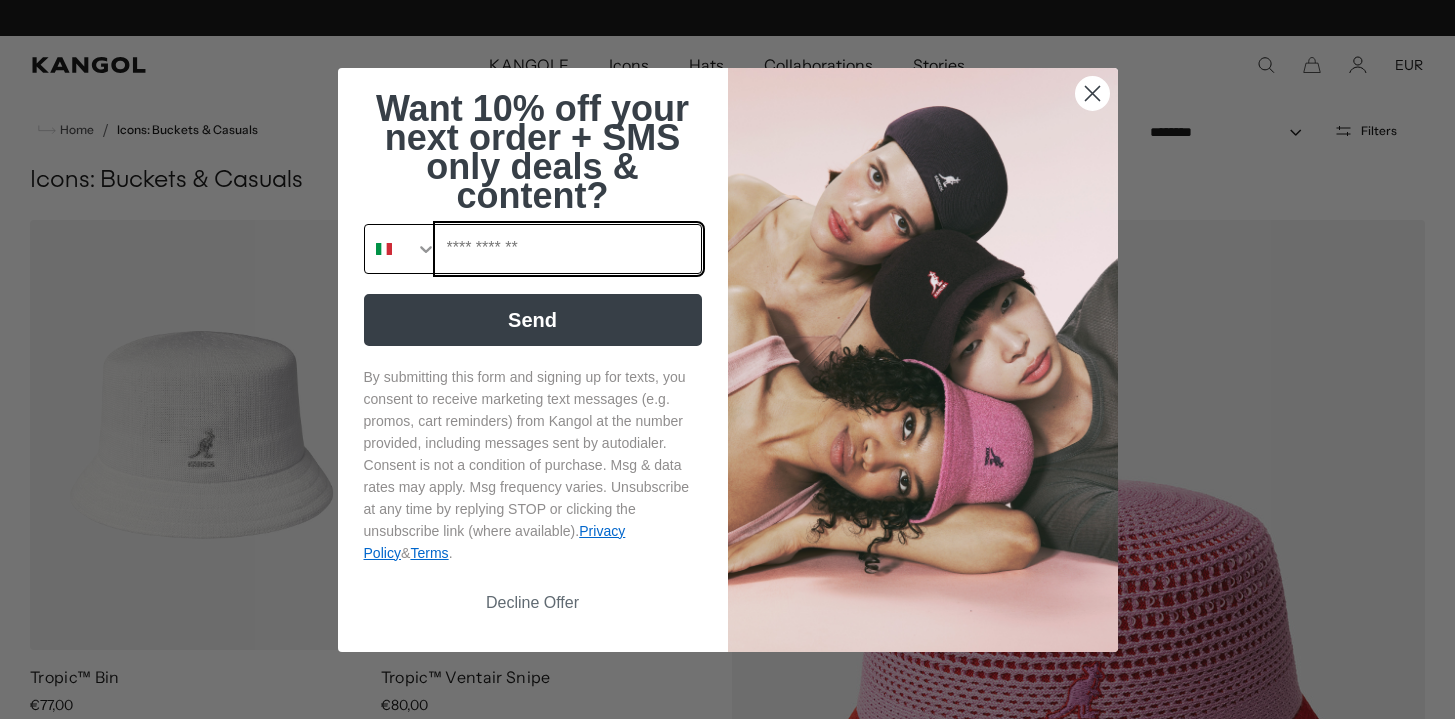 type on "**********" 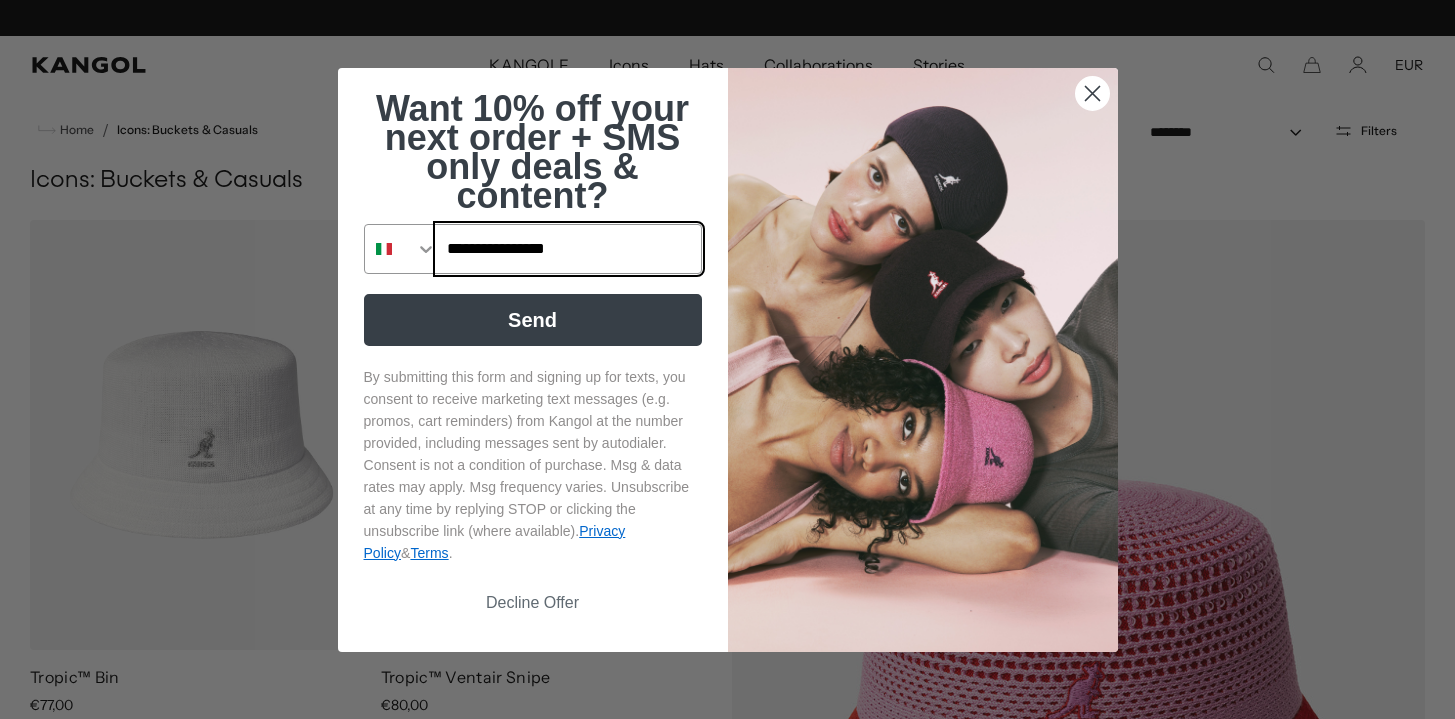 scroll, scrollTop: 0, scrollLeft: 412, axis: horizontal 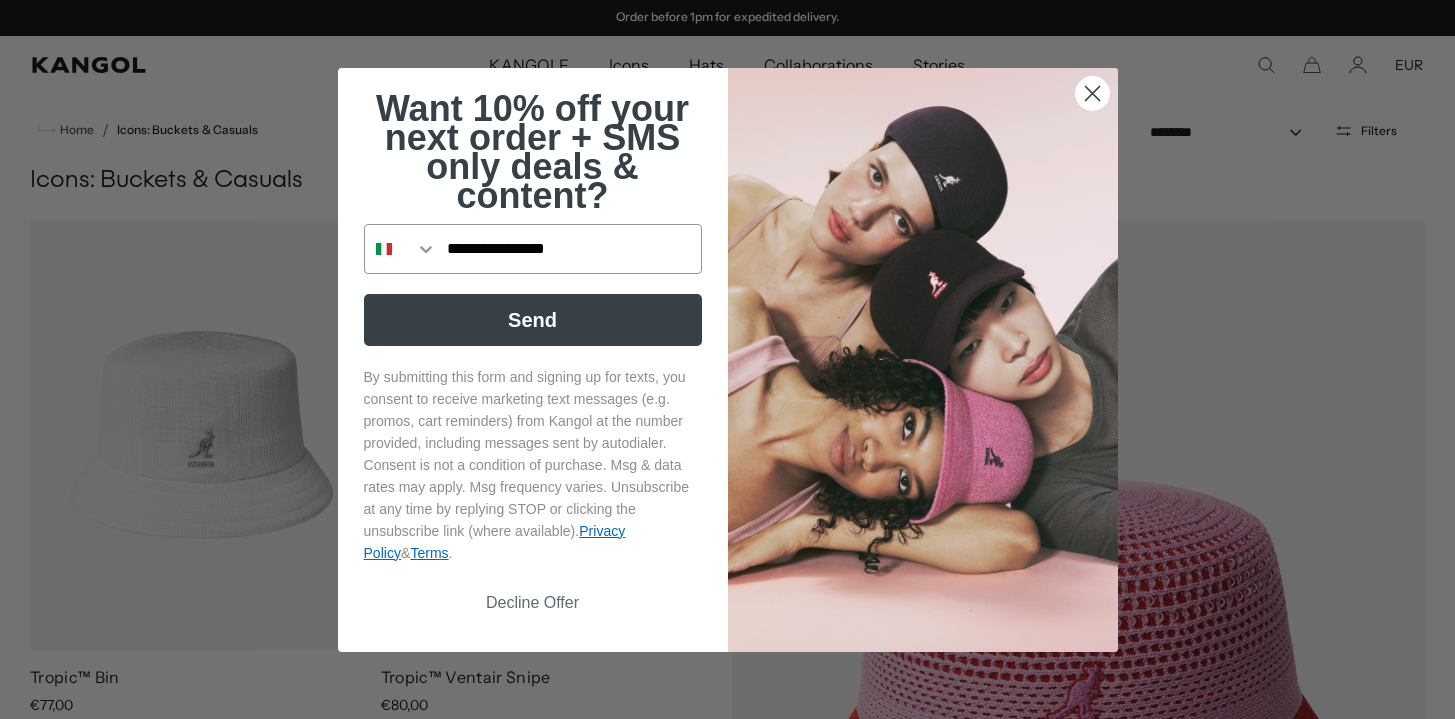 click on "Send" at bounding box center [533, 320] 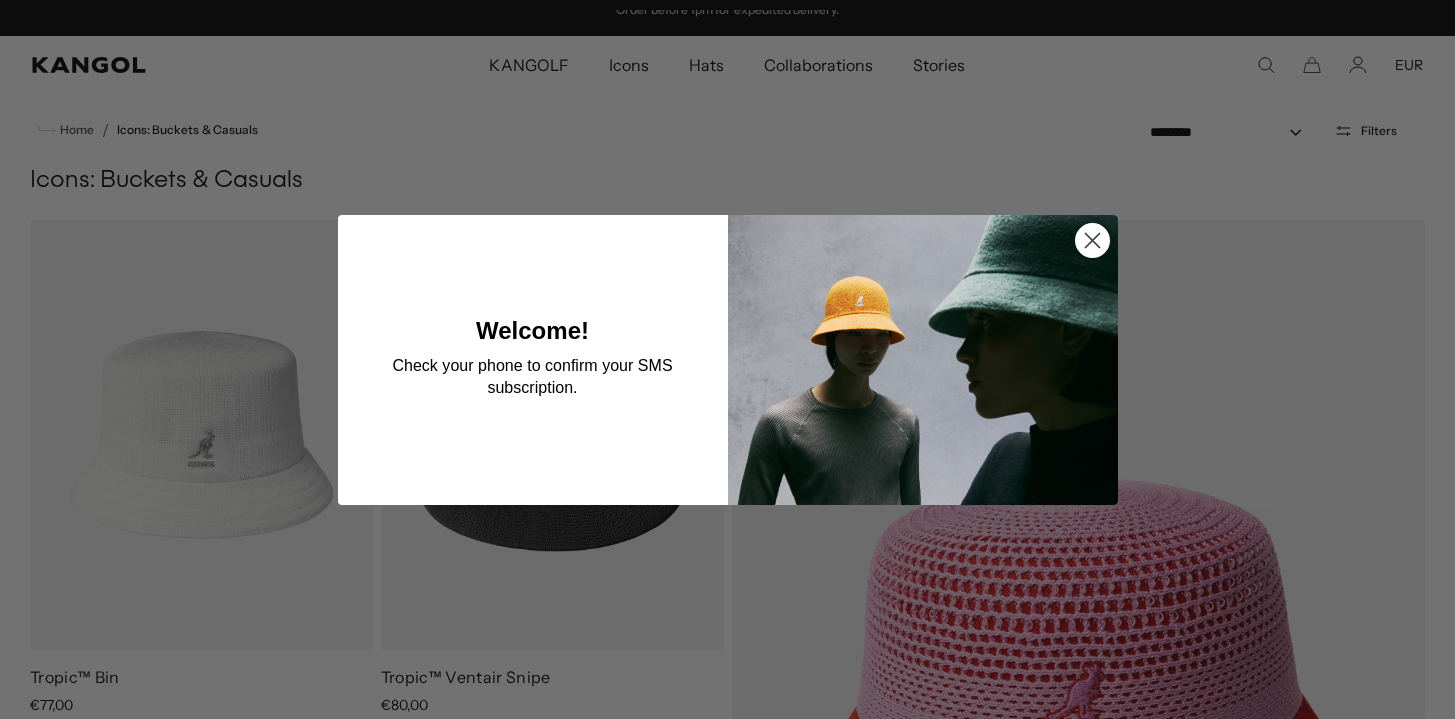 scroll, scrollTop: 0, scrollLeft: 0, axis: both 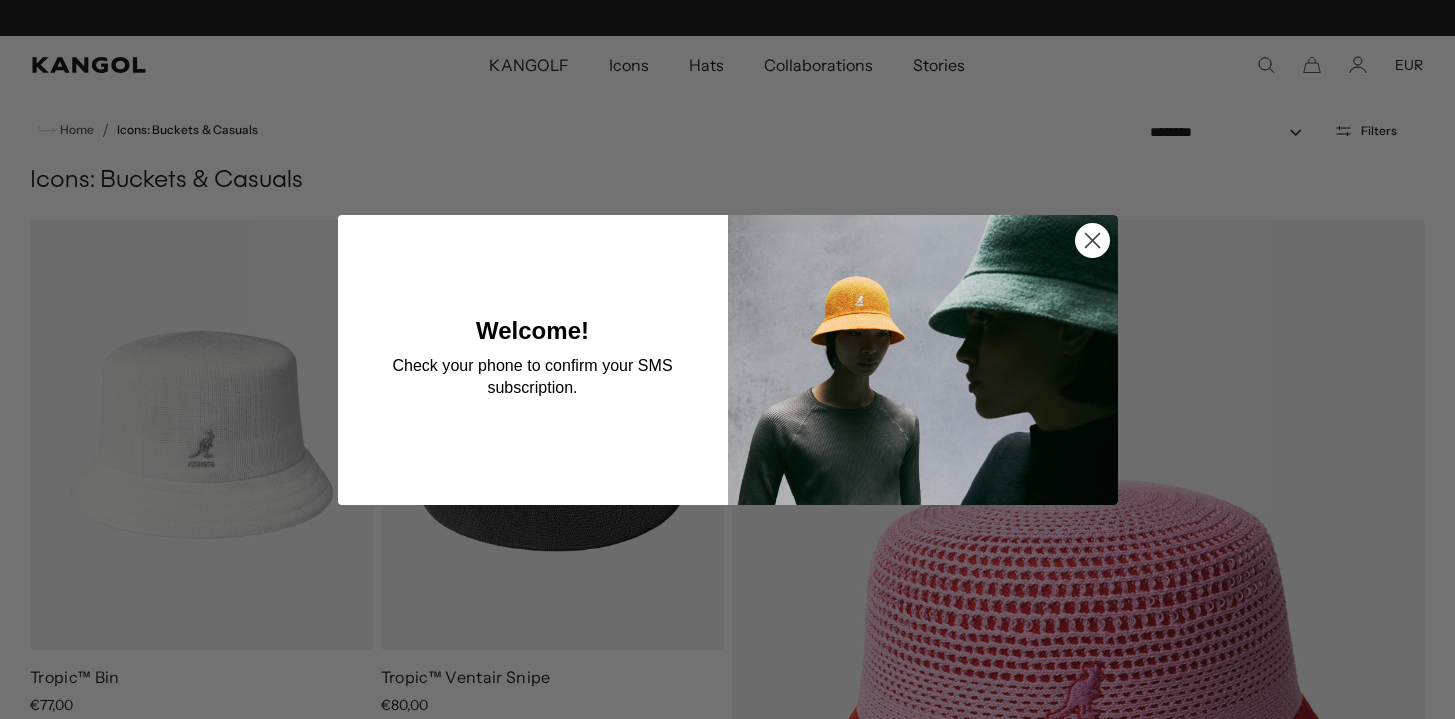 click 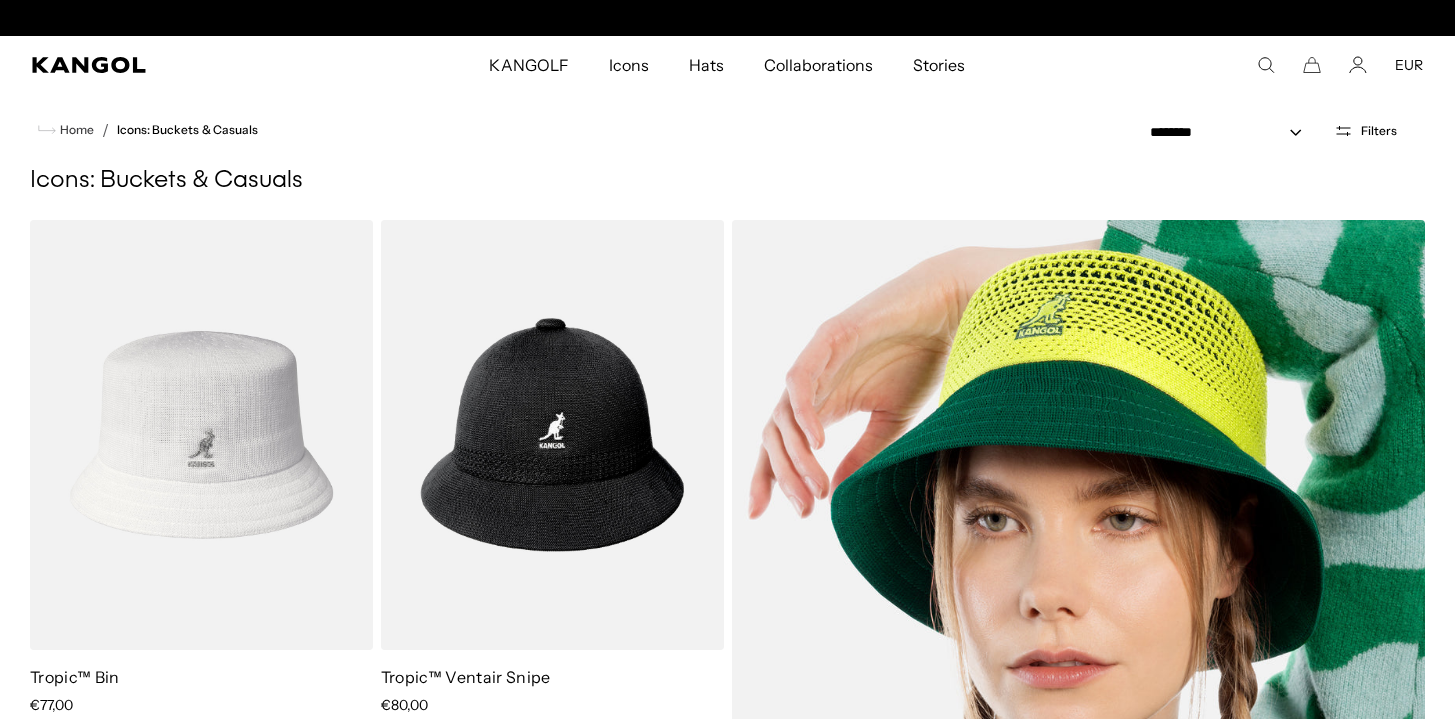 scroll, scrollTop: 0, scrollLeft: 412, axis: horizontal 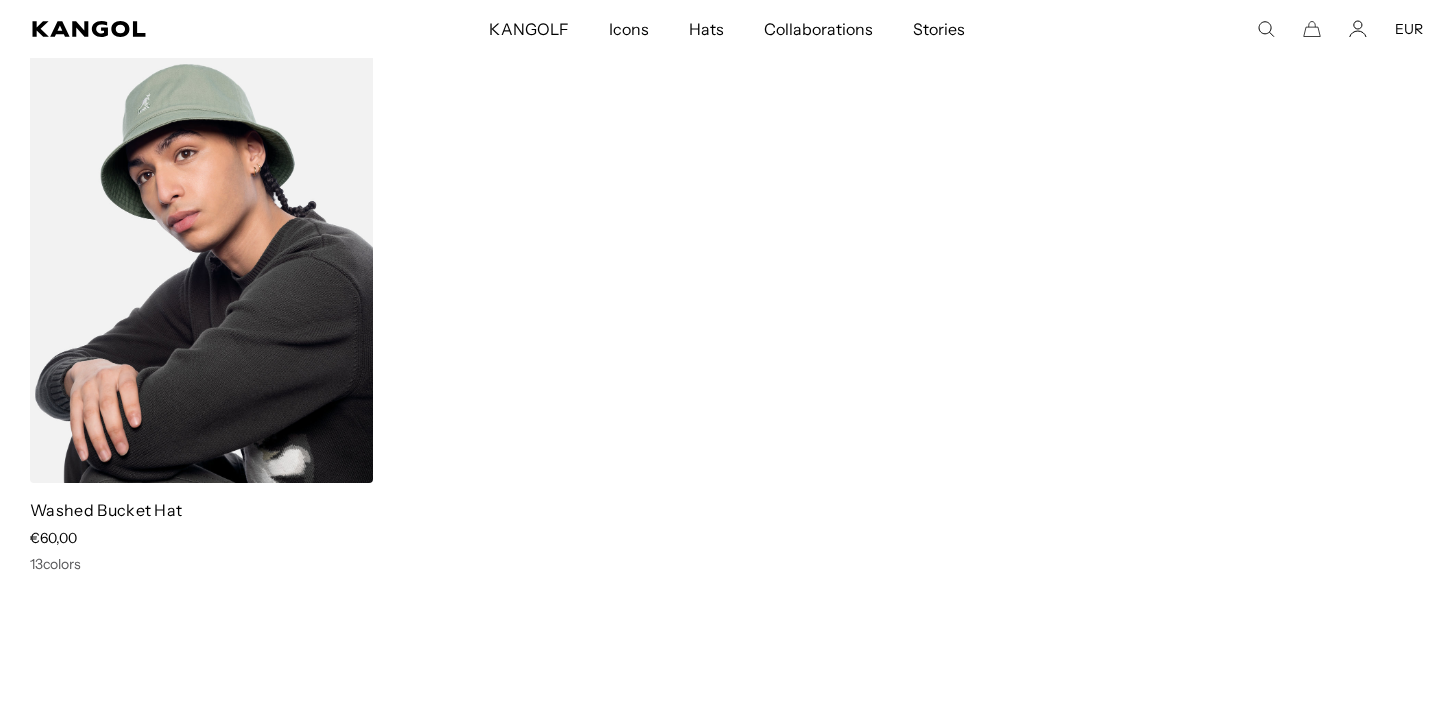 click at bounding box center (201, 268) 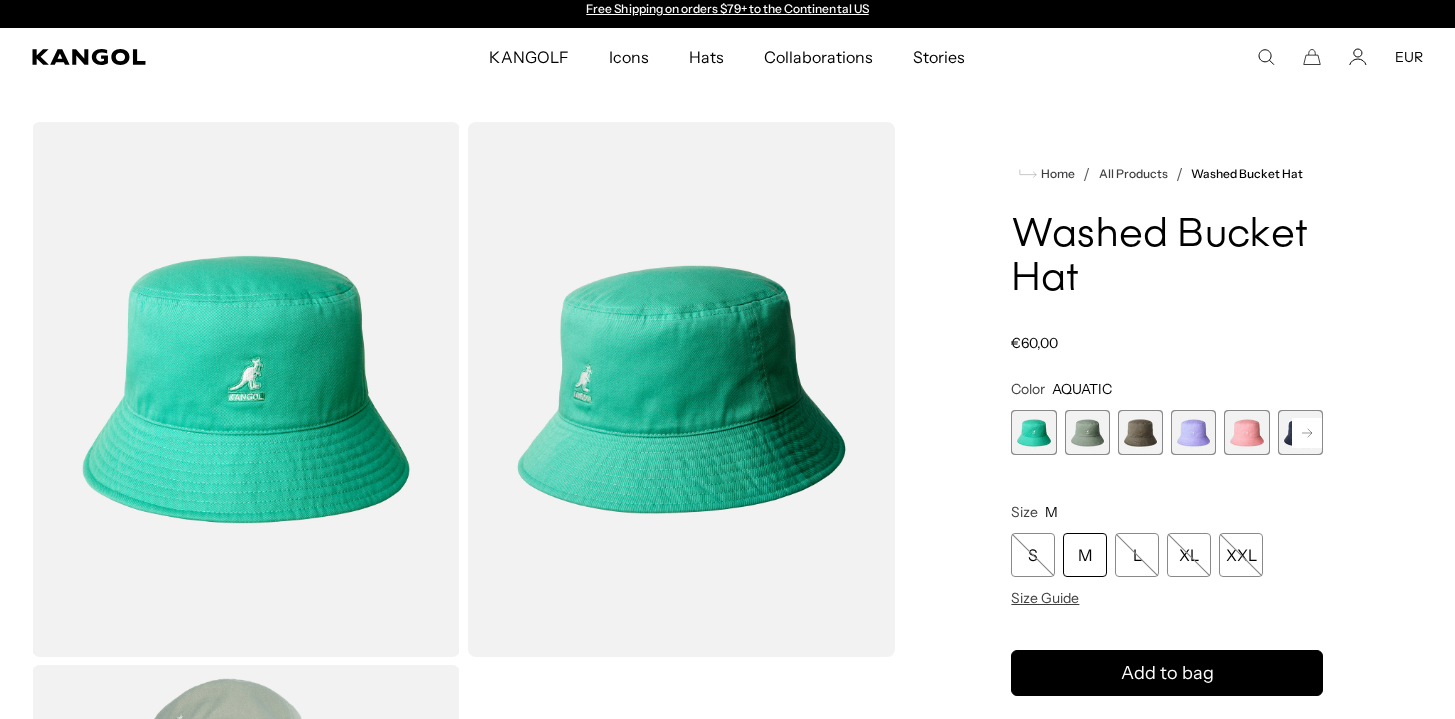 scroll, scrollTop: 0, scrollLeft: 0, axis: both 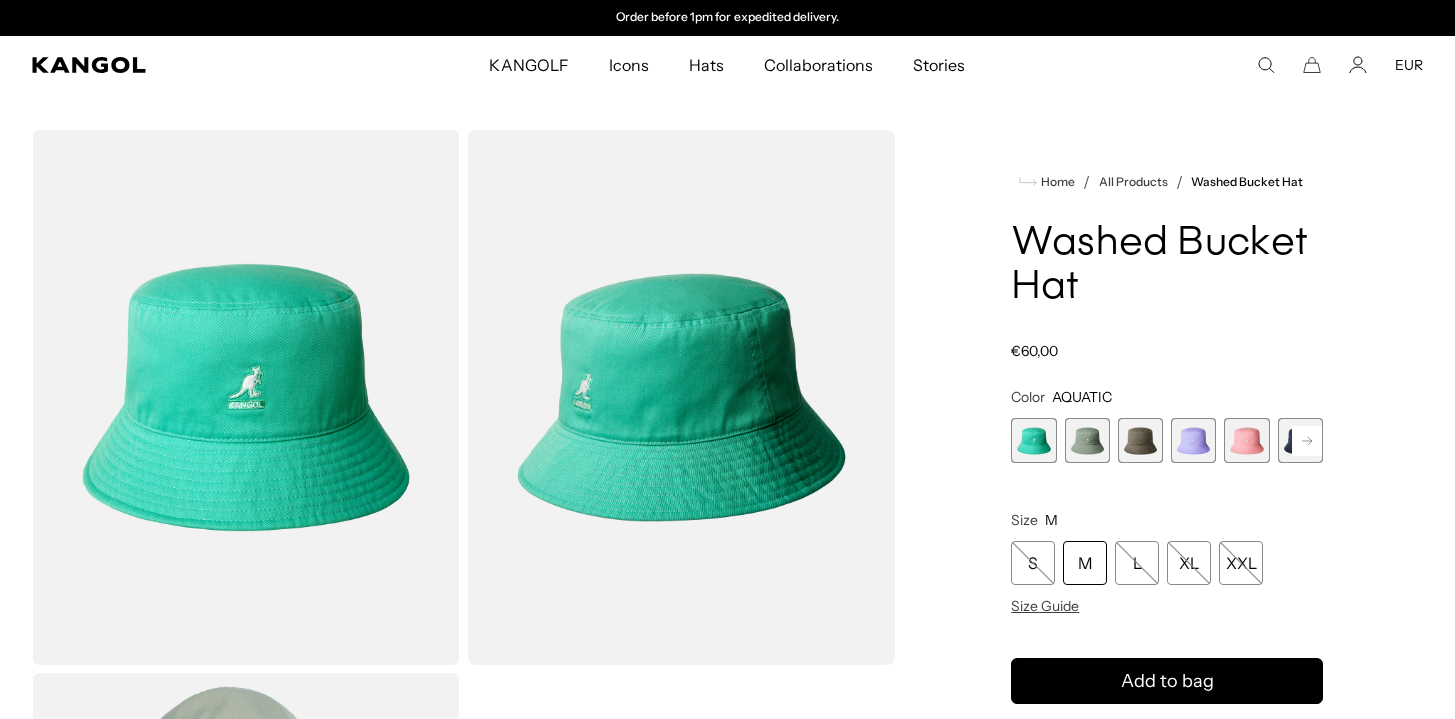click at bounding box center (1087, 440) 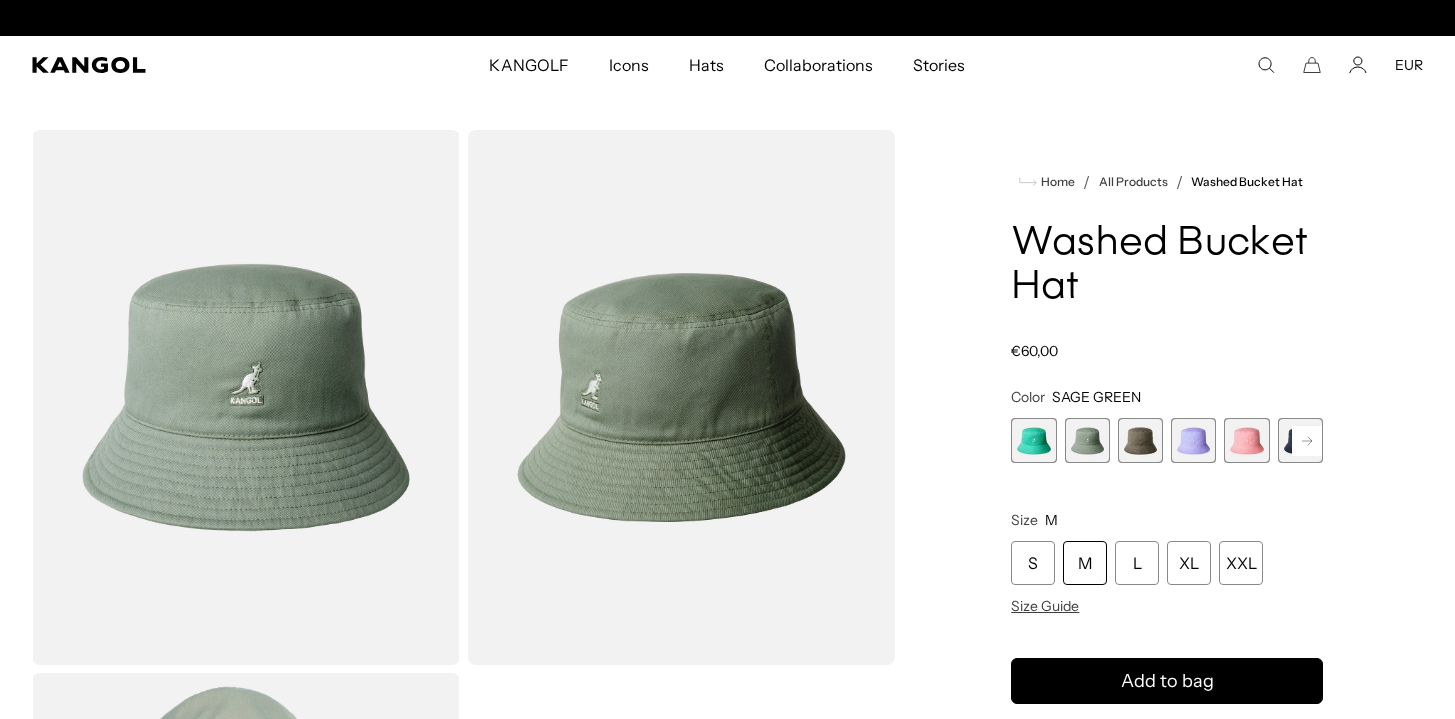 scroll, scrollTop: 0, scrollLeft: 0, axis: both 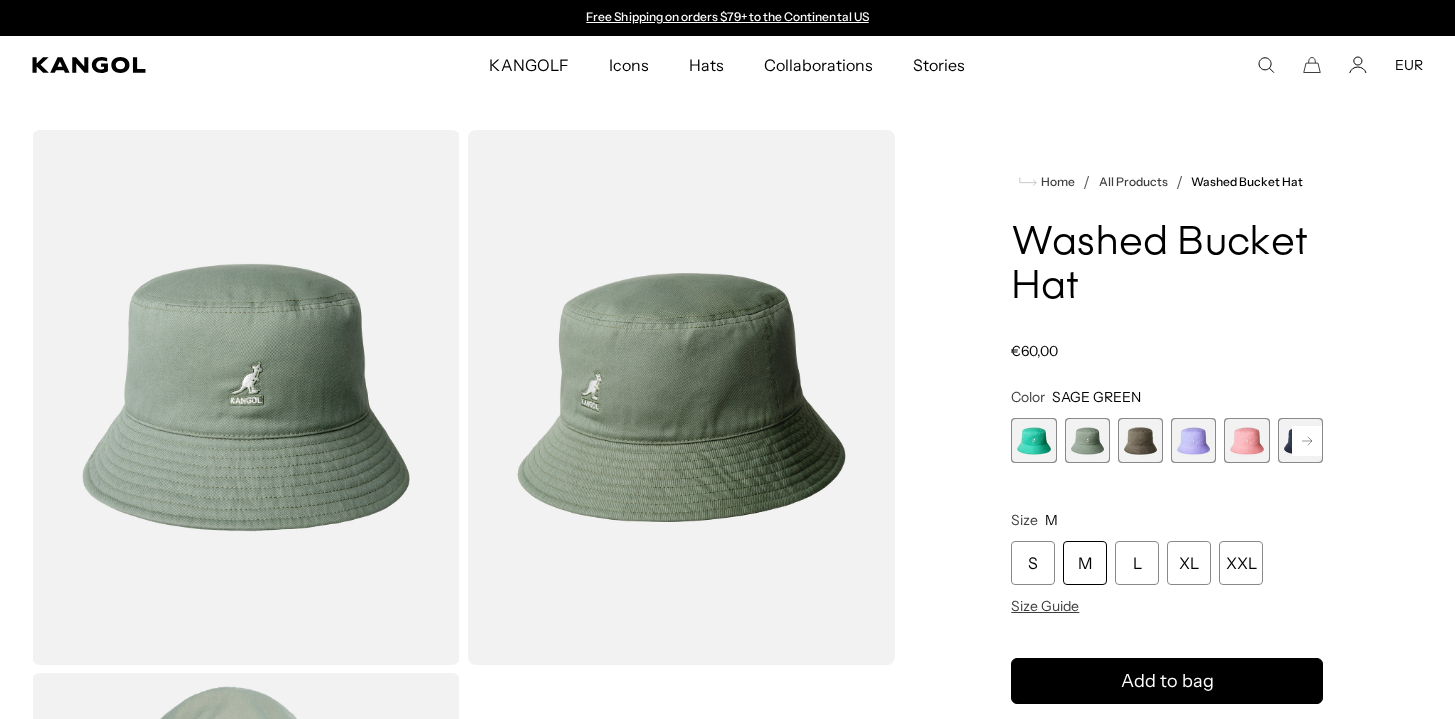 click at bounding box center [1140, 440] 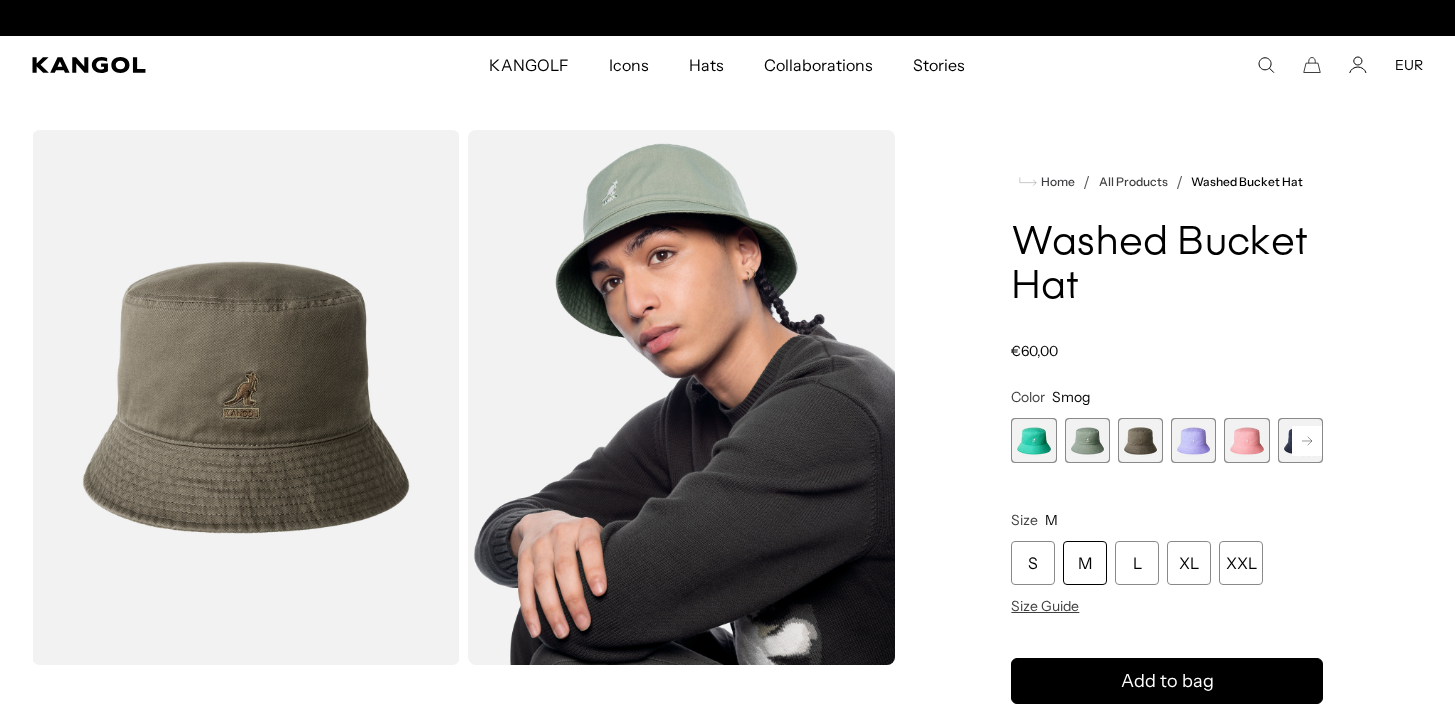 scroll, scrollTop: 0, scrollLeft: 0, axis: both 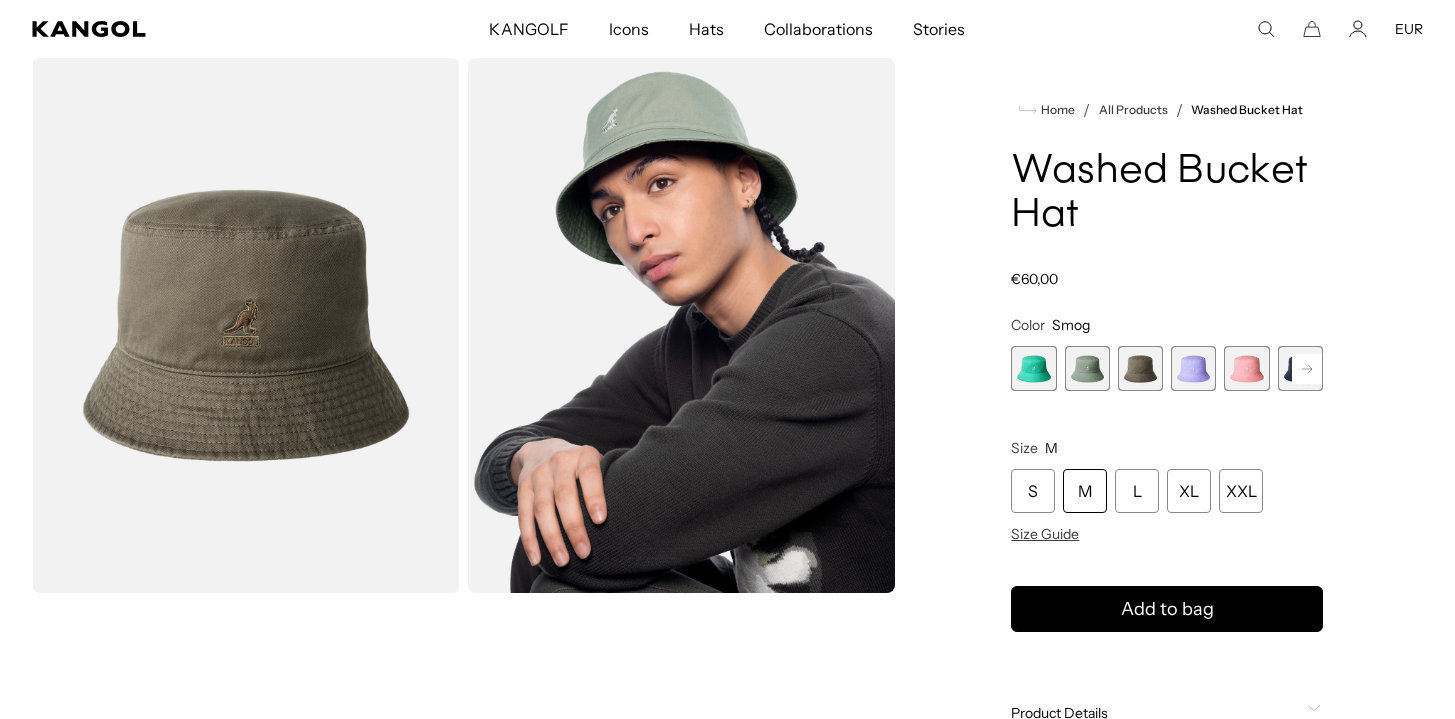 click 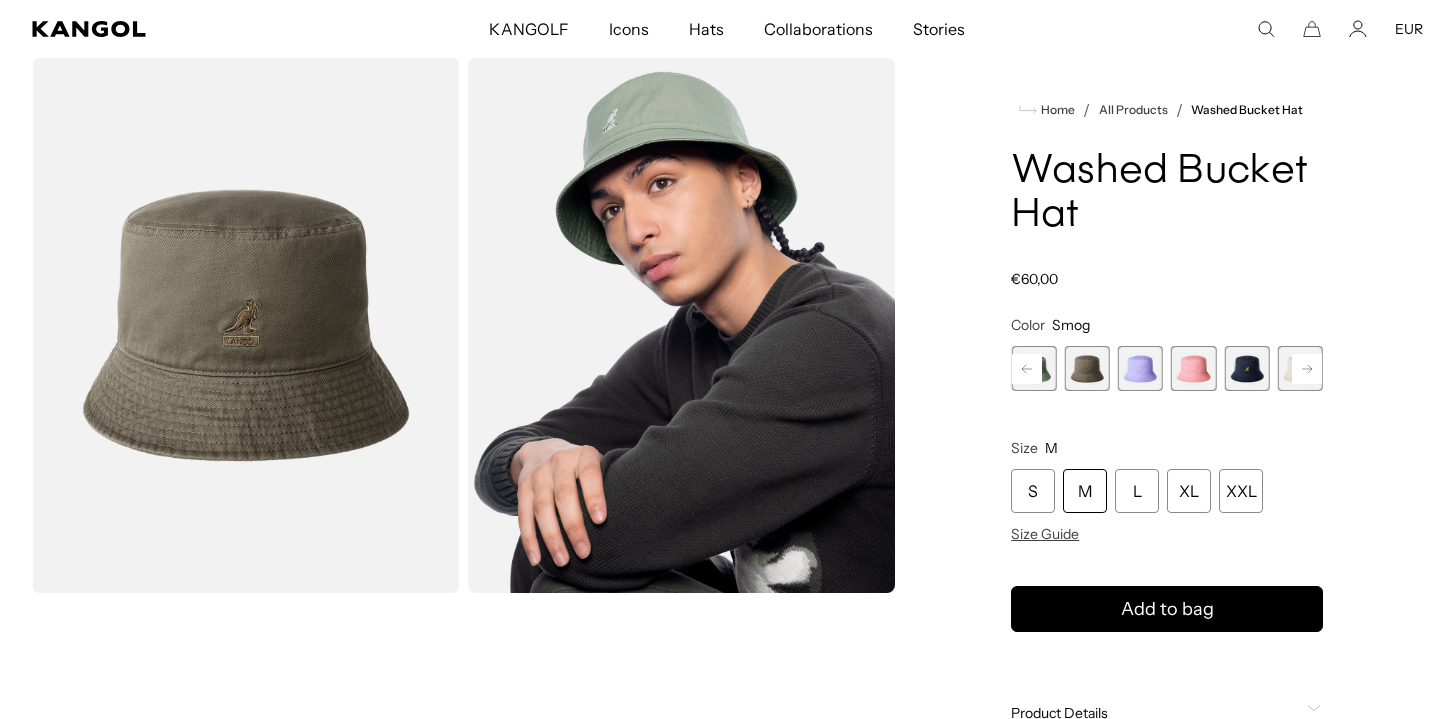 click 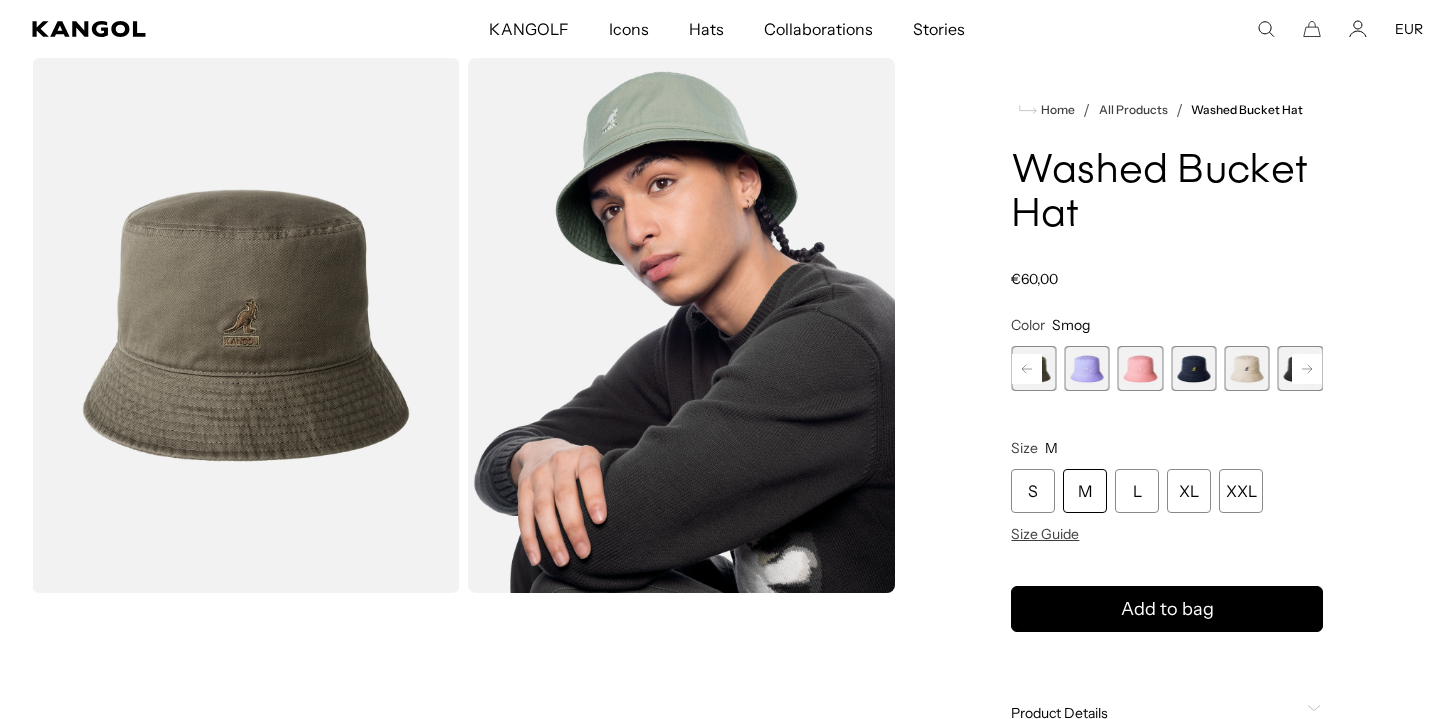 click at bounding box center [1193, 368] 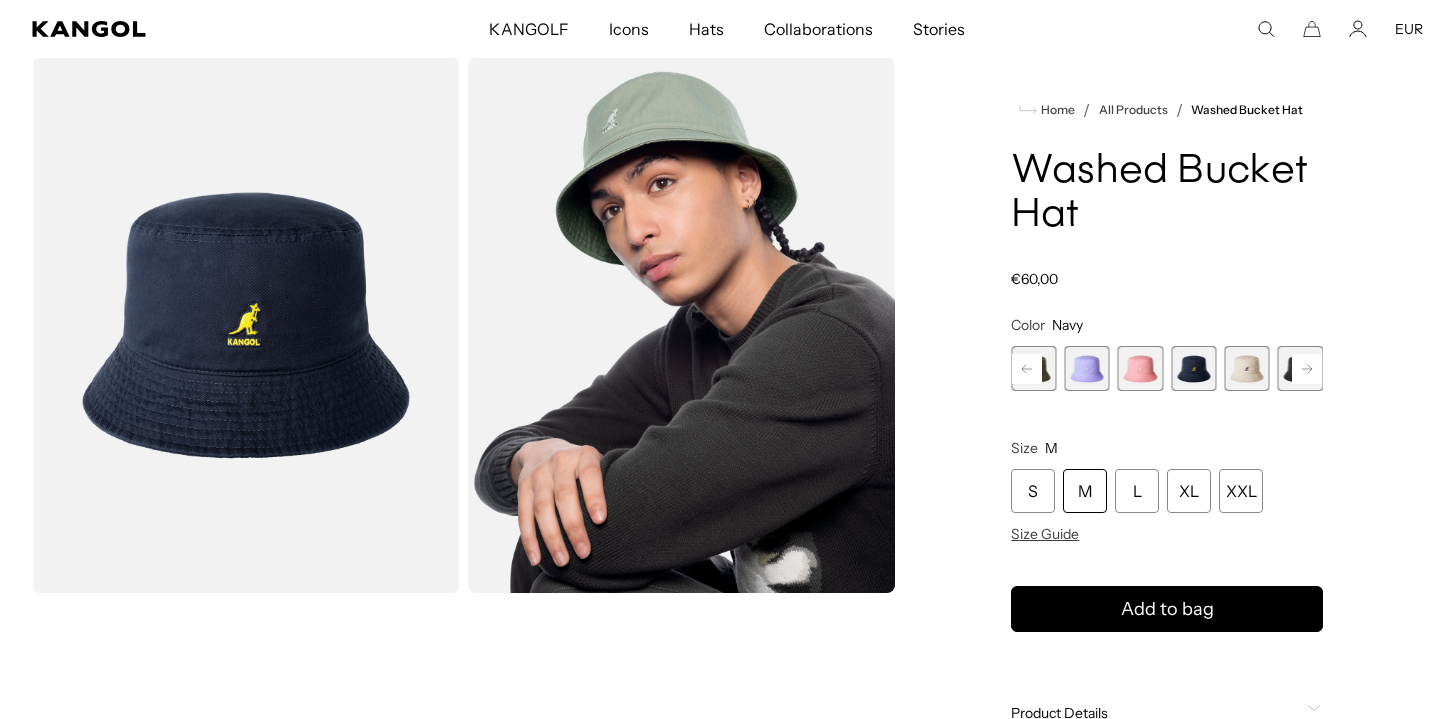 scroll, scrollTop: 0, scrollLeft: 412, axis: horizontal 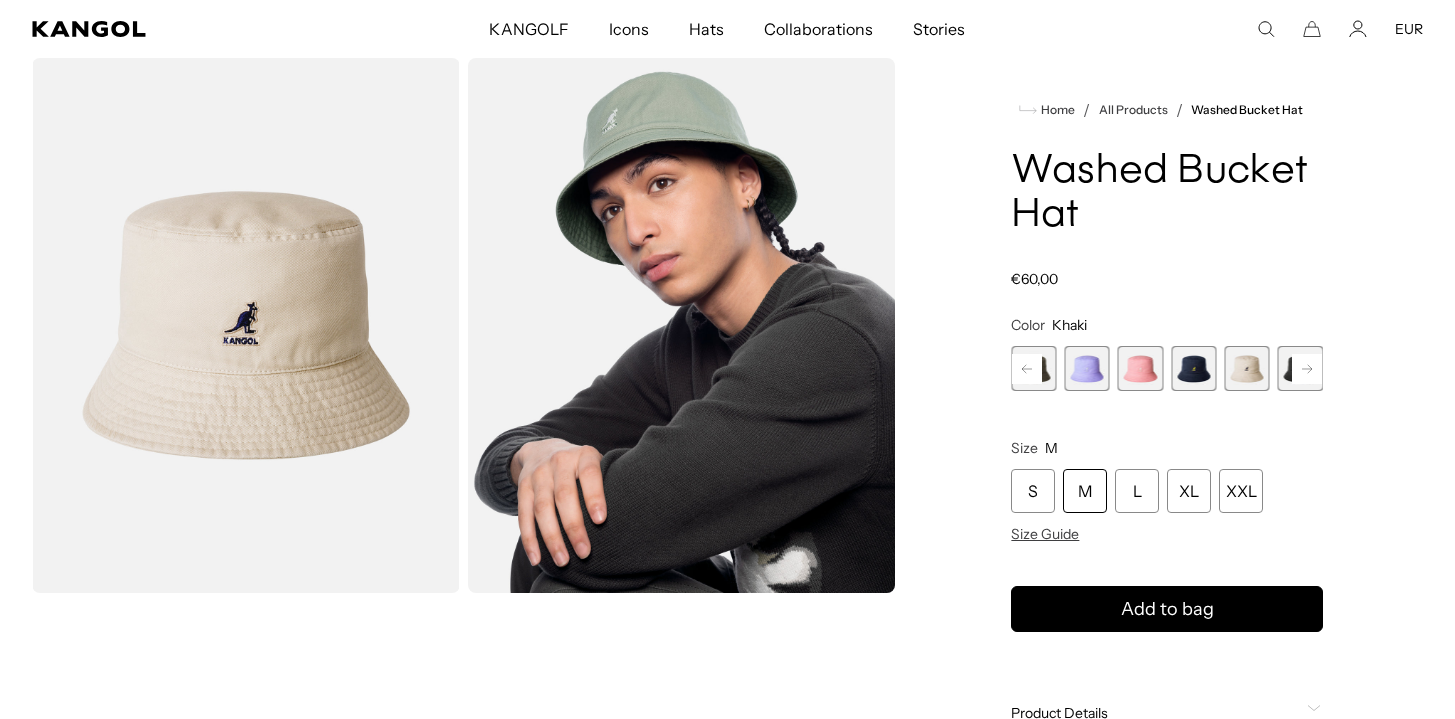 click 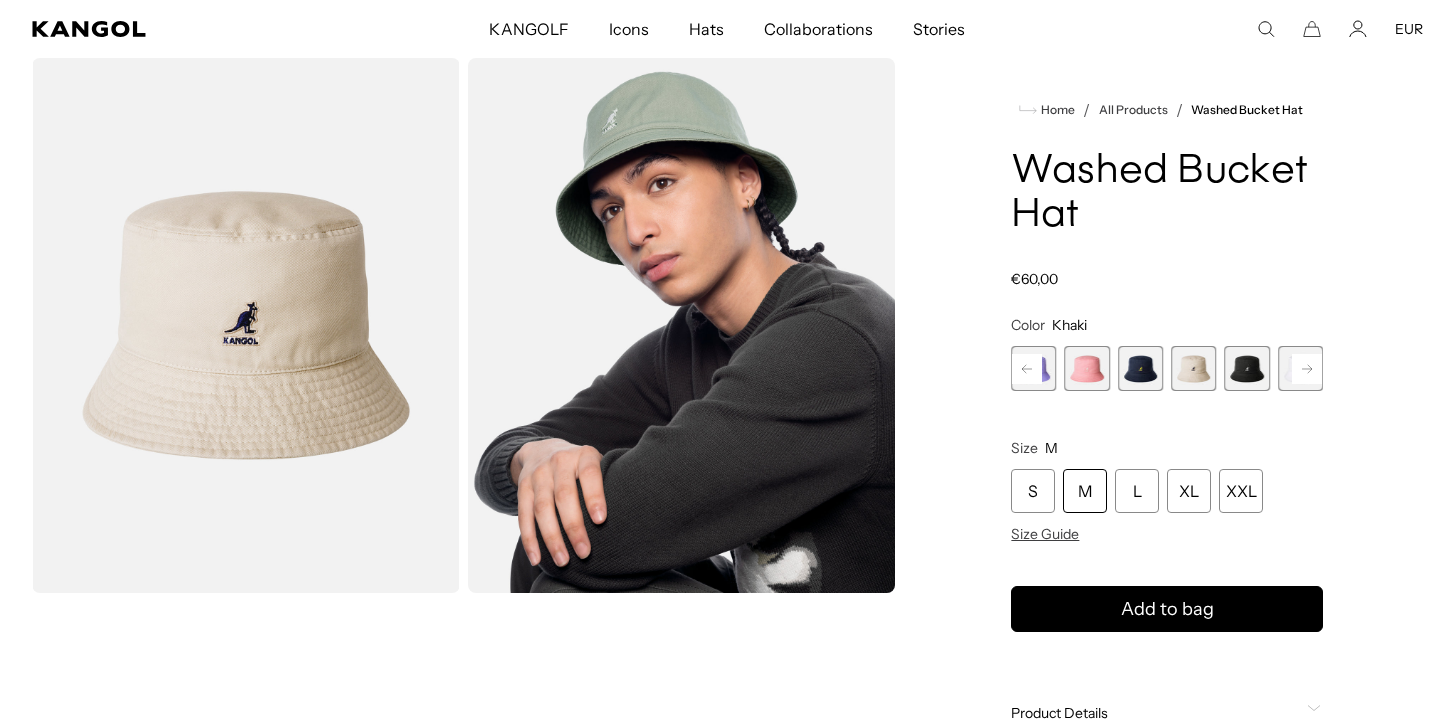 click at bounding box center (1246, 368) 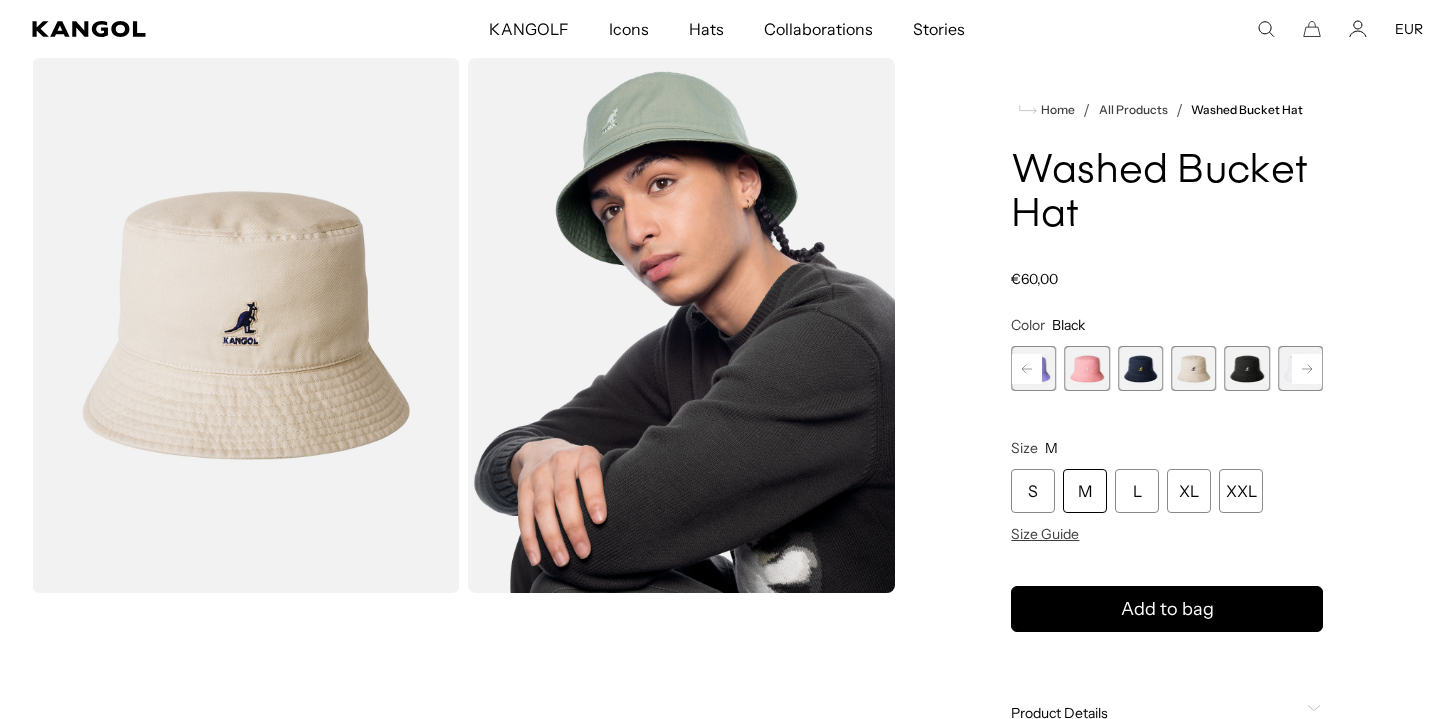scroll, scrollTop: 0, scrollLeft: 412, axis: horizontal 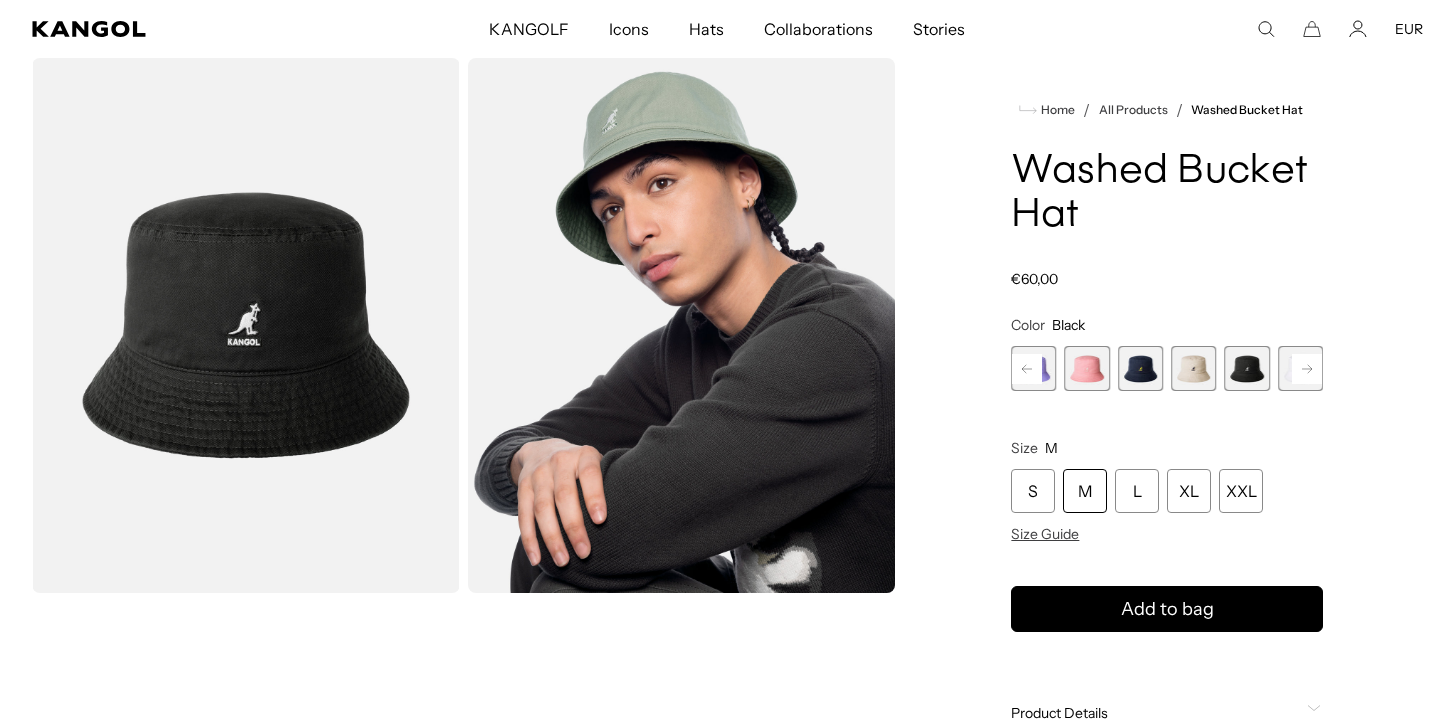 click 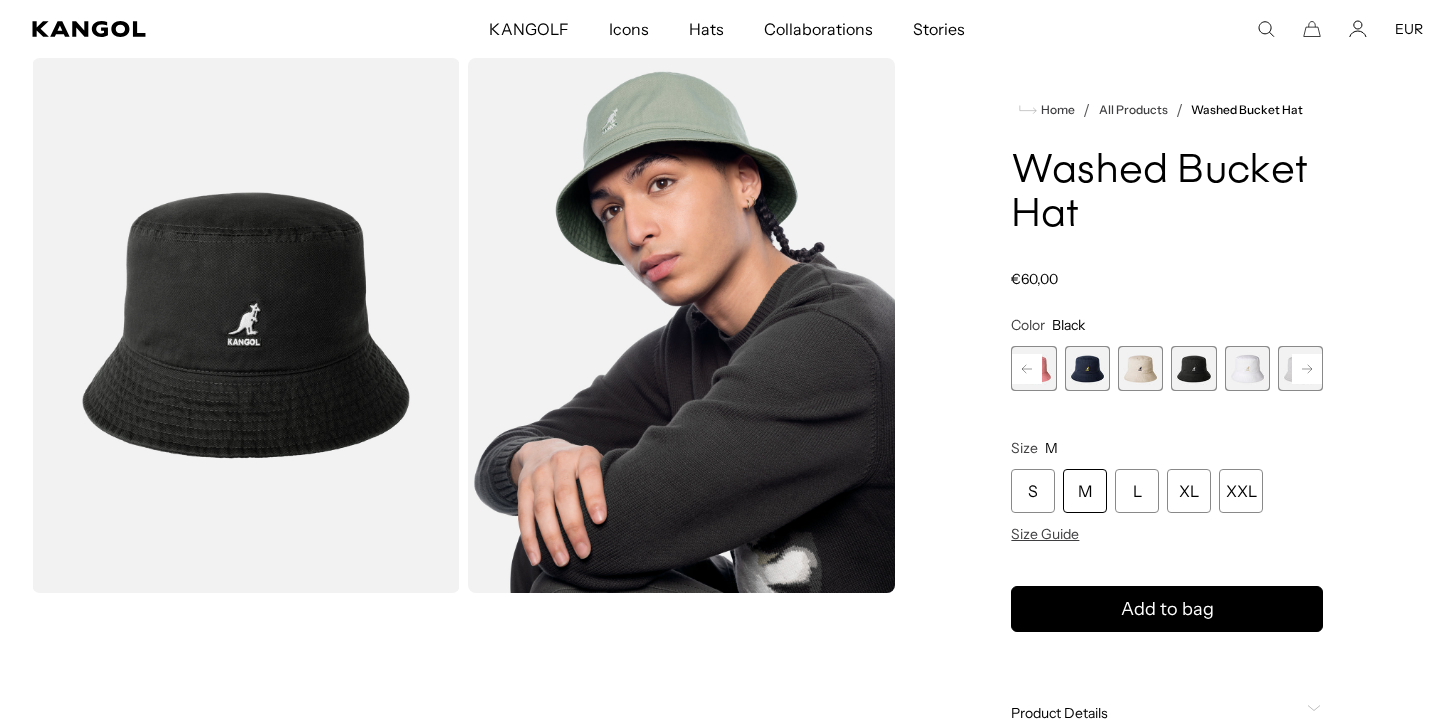 scroll, scrollTop: 0, scrollLeft: 0, axis: both 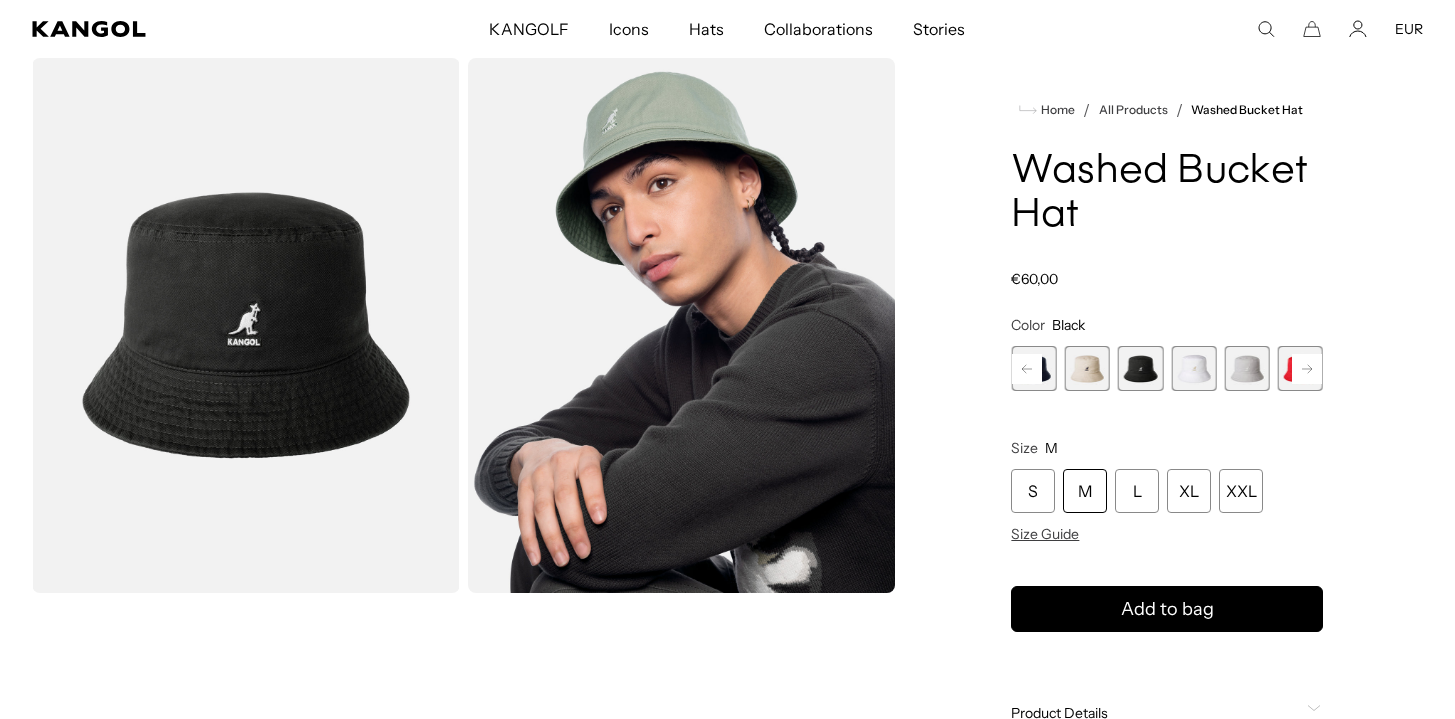 click 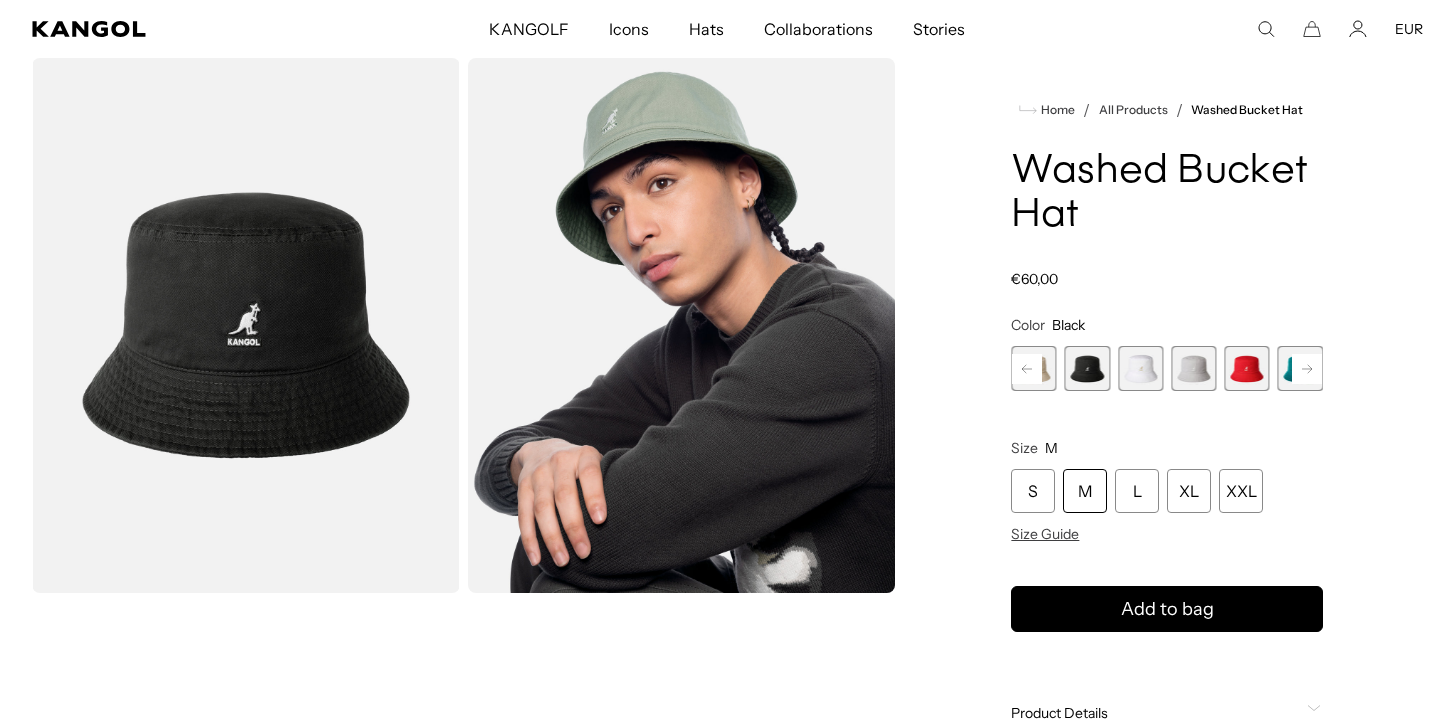 click 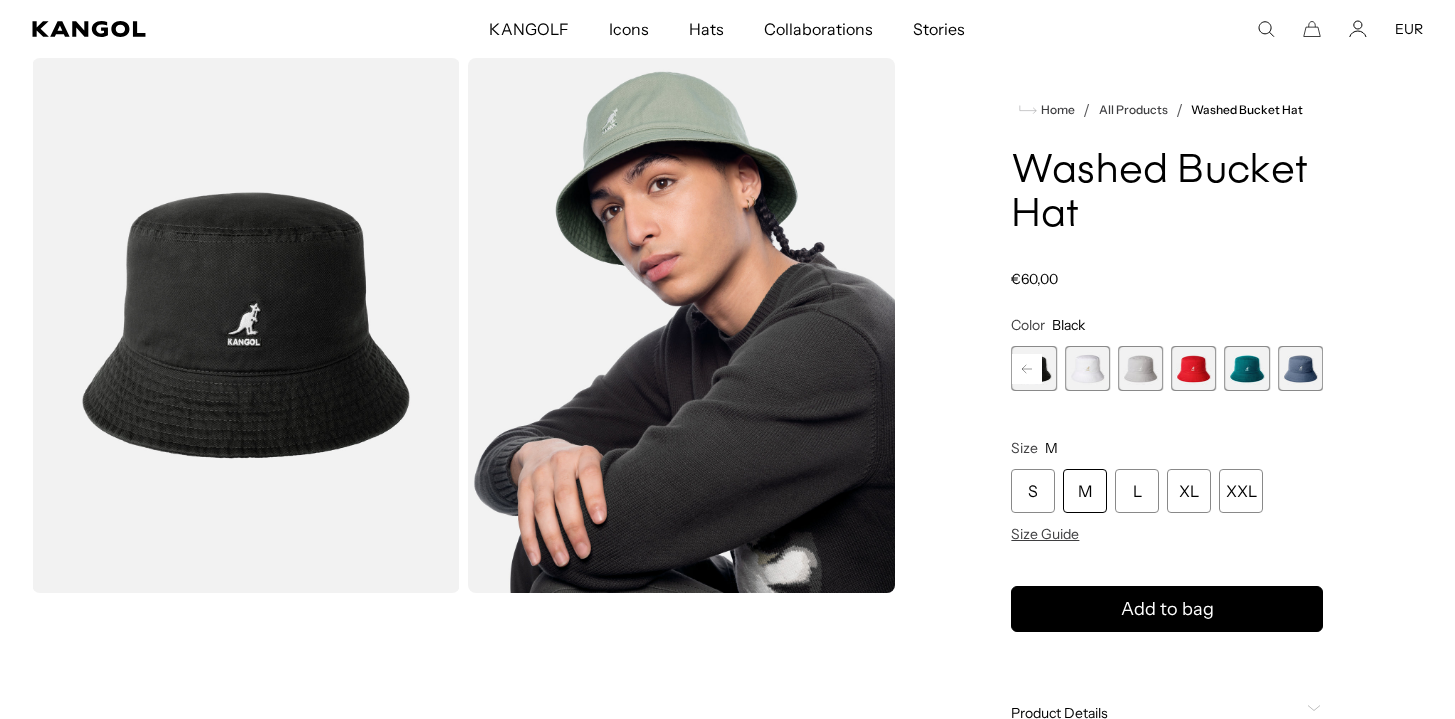 scroll, scrollTop: 0, scrollLeft: 412, axis: horizontal 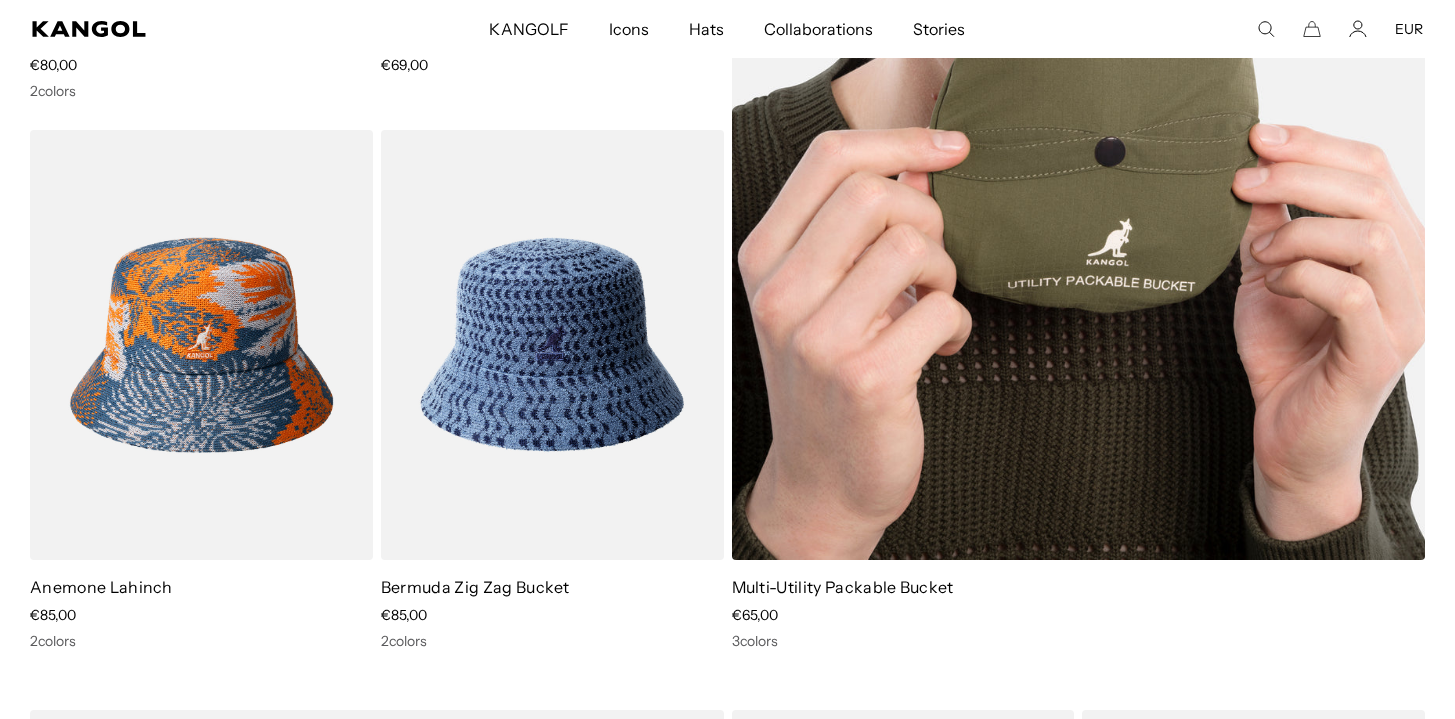 click at bounding box center [1079, 69] 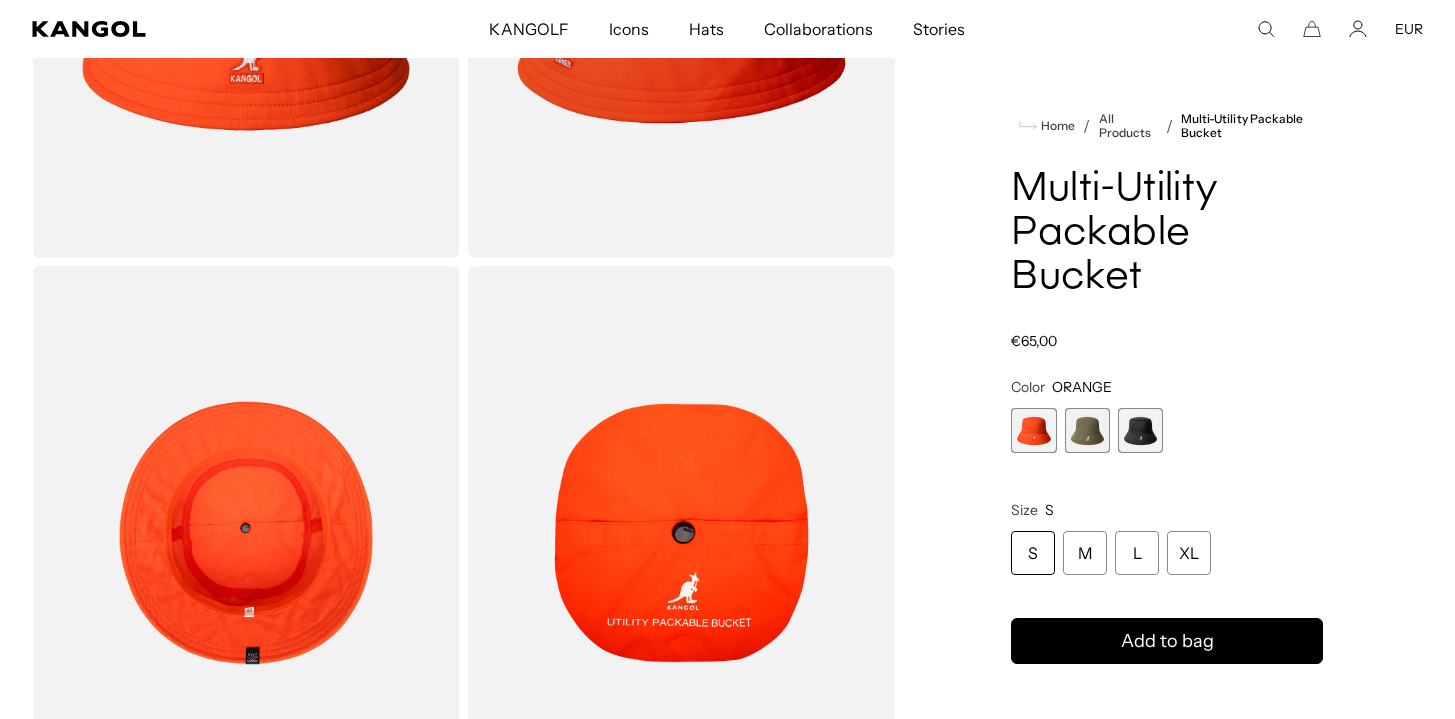 scroll, scrollTop: 478, scrollLeft: 0, axis: vertical 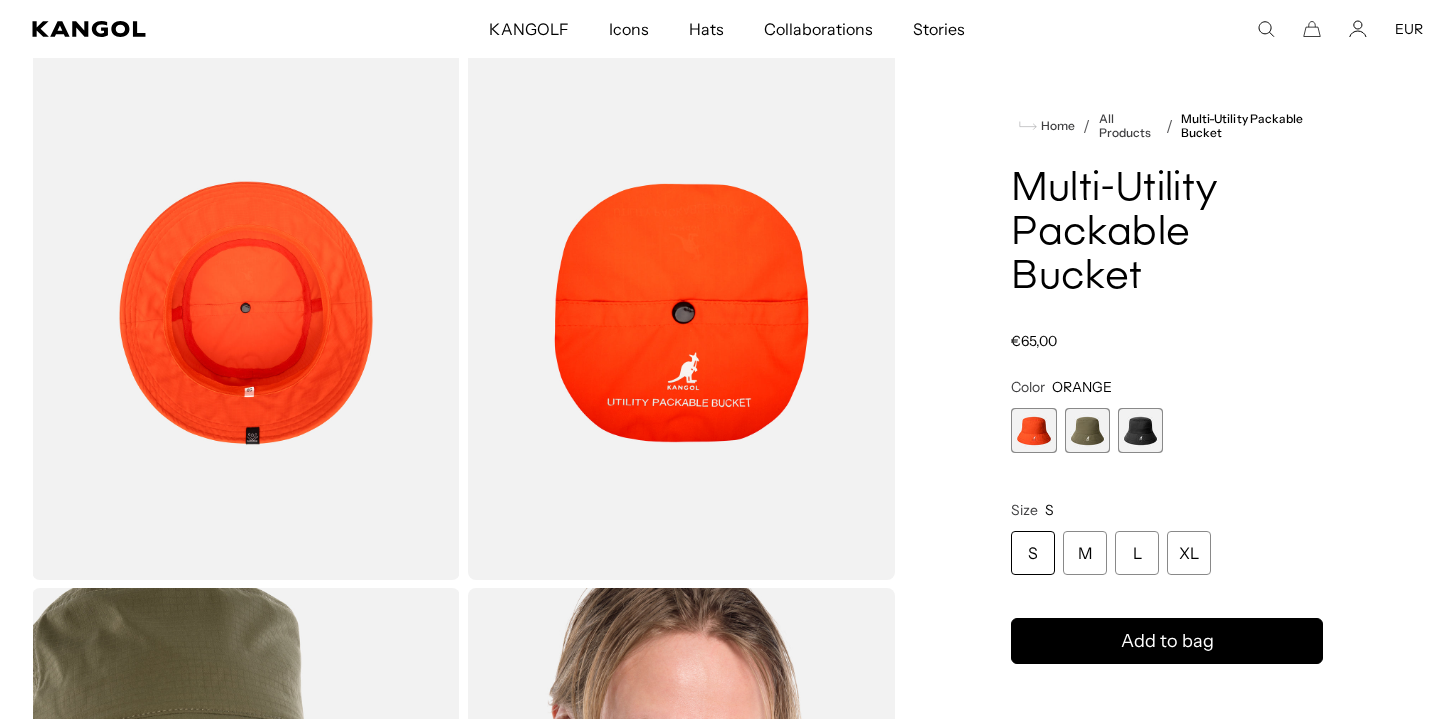 click at bounding box center [1087, 430] 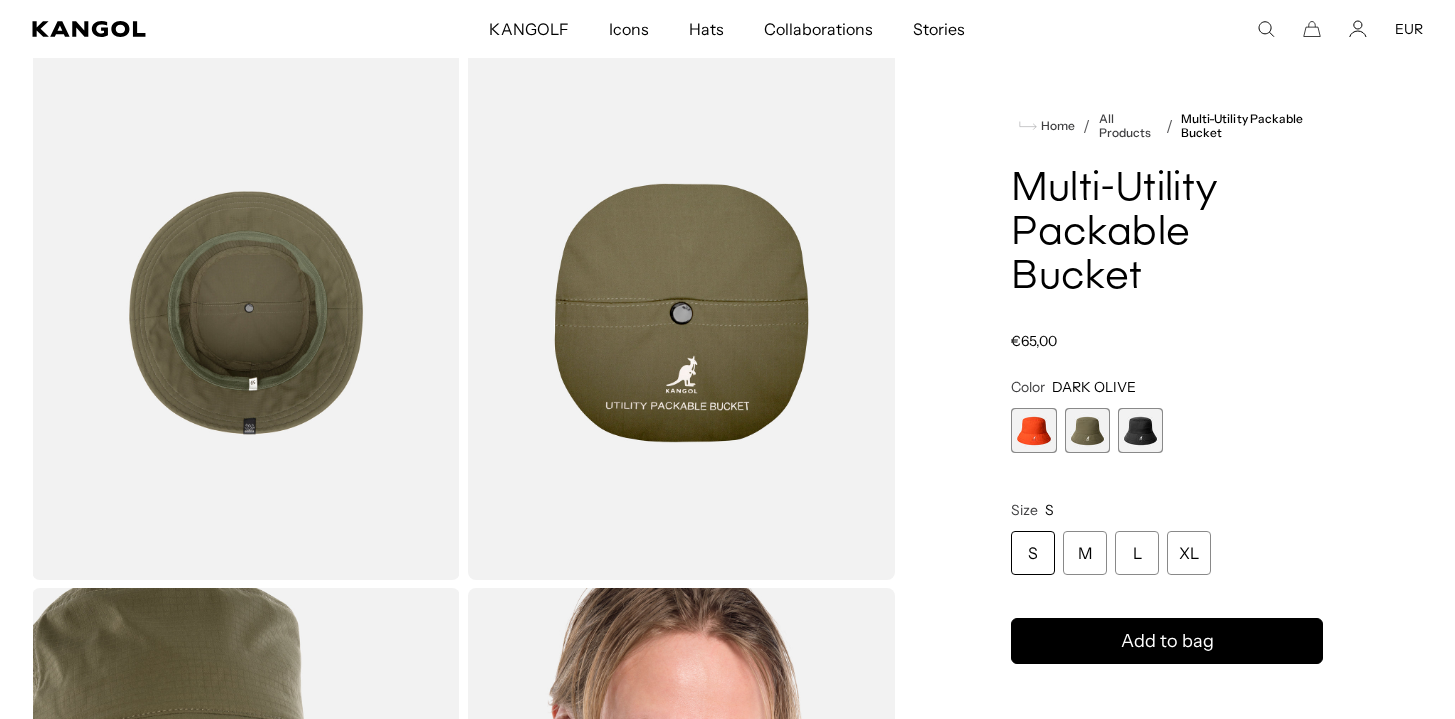 scroll, scrollTop: 0, scrollLeft: 0, axis: both 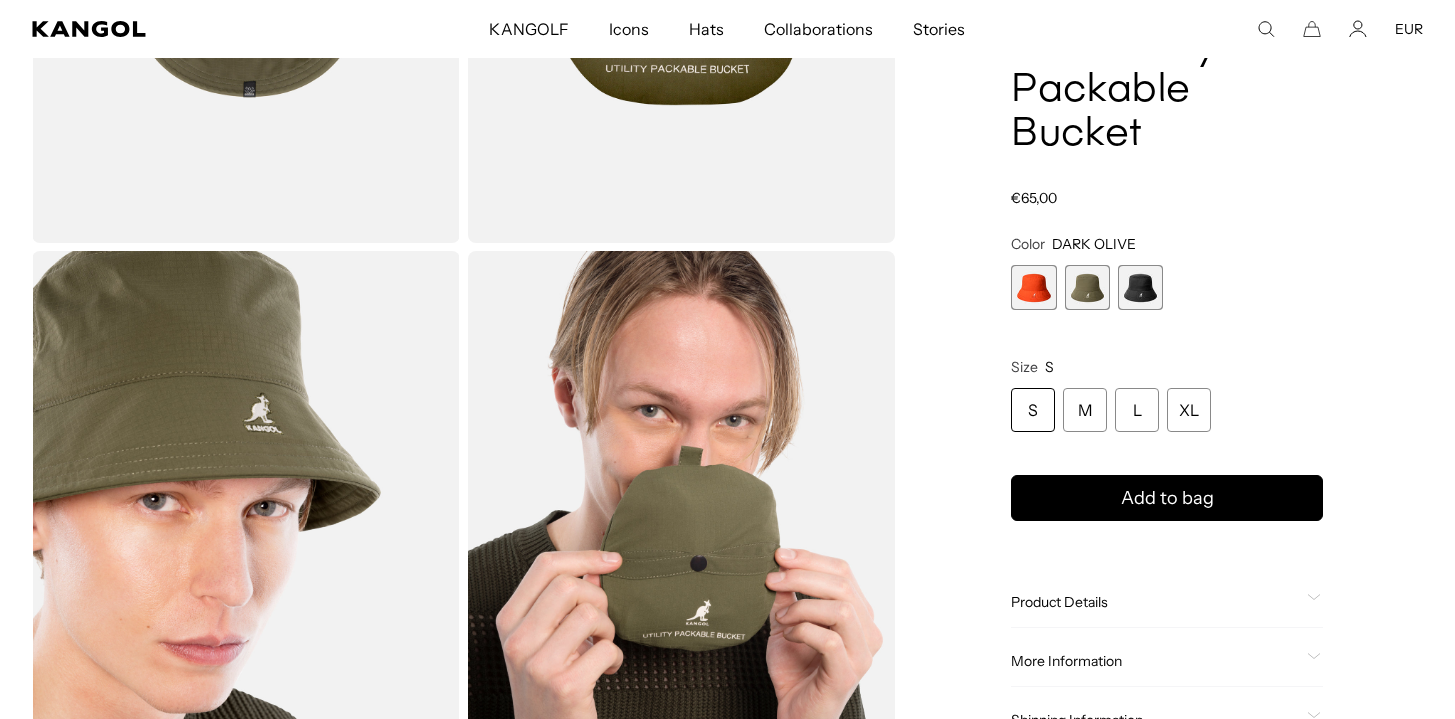 click at bounding box center [1140, 287] 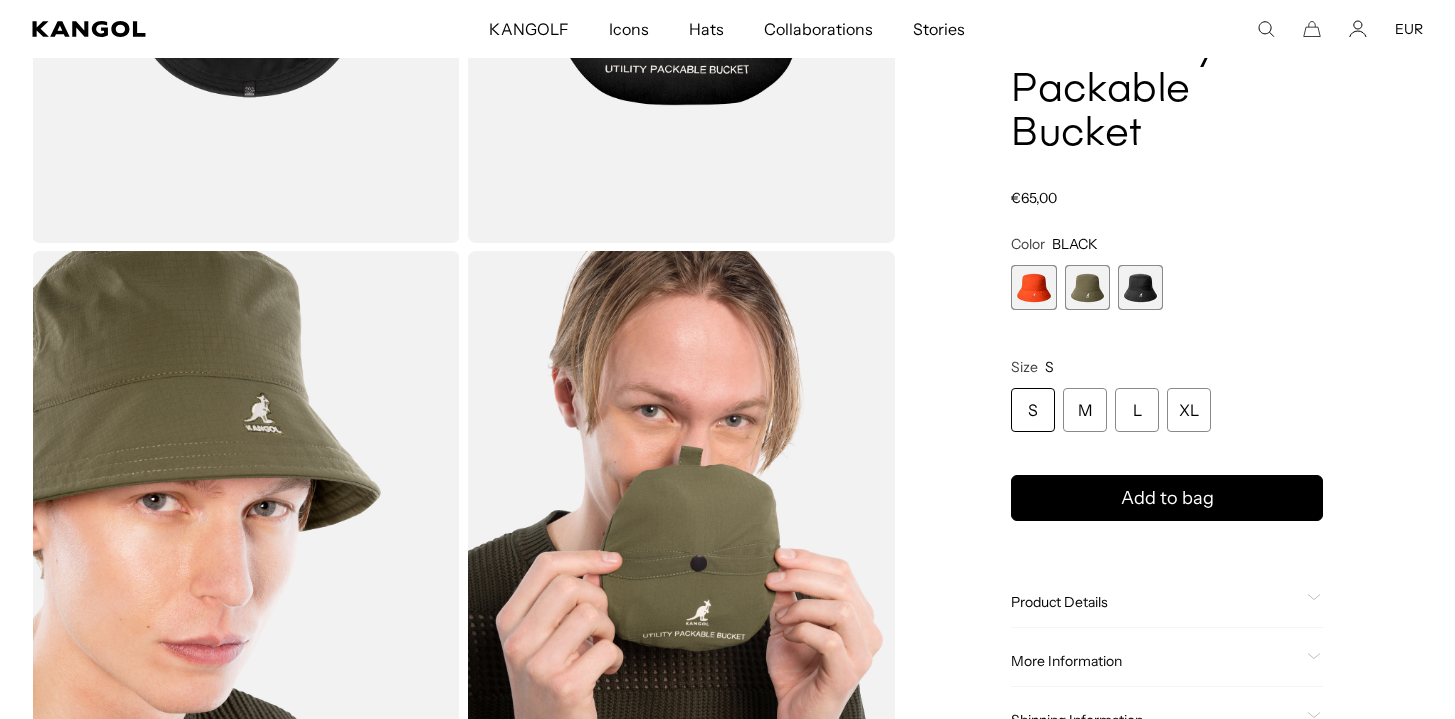 scroll, scrollTop: 0, scrollLeft: 0, axis: both 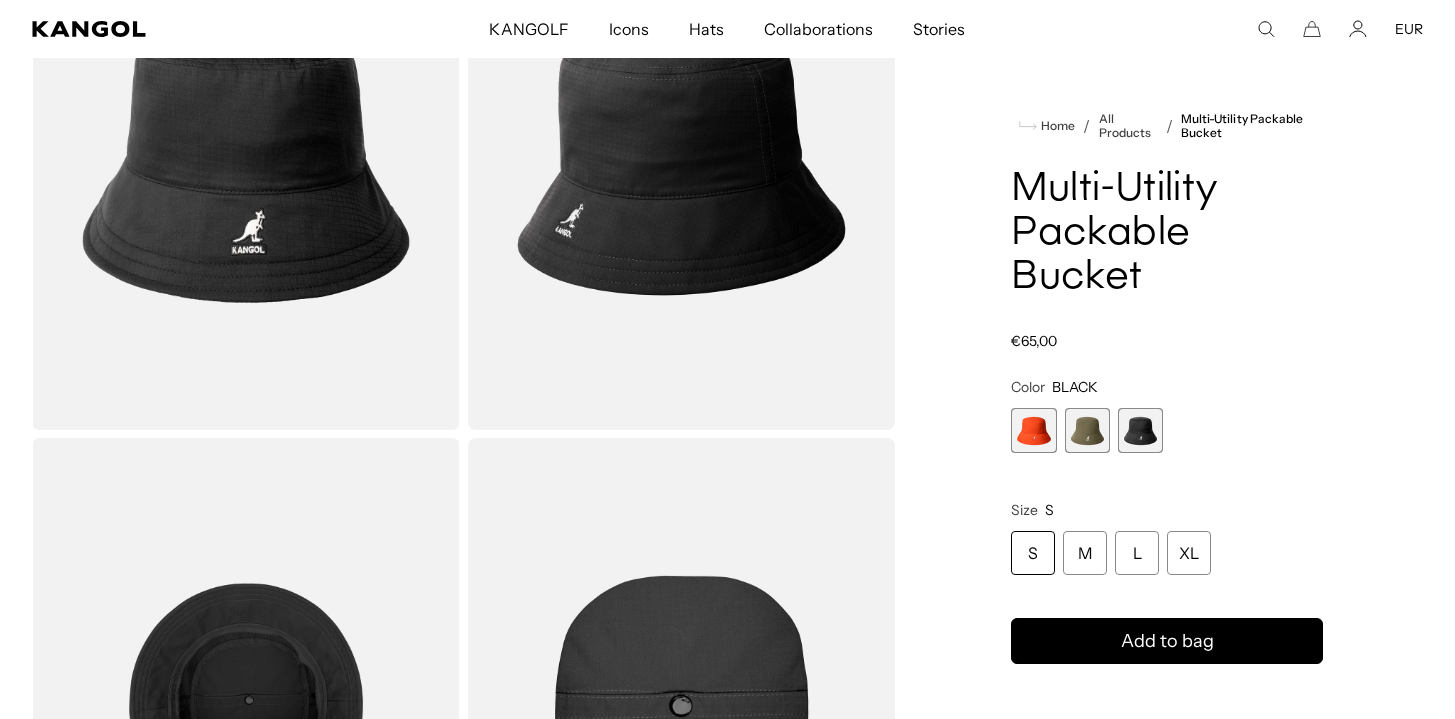 click at bounding box center [1087, 430] 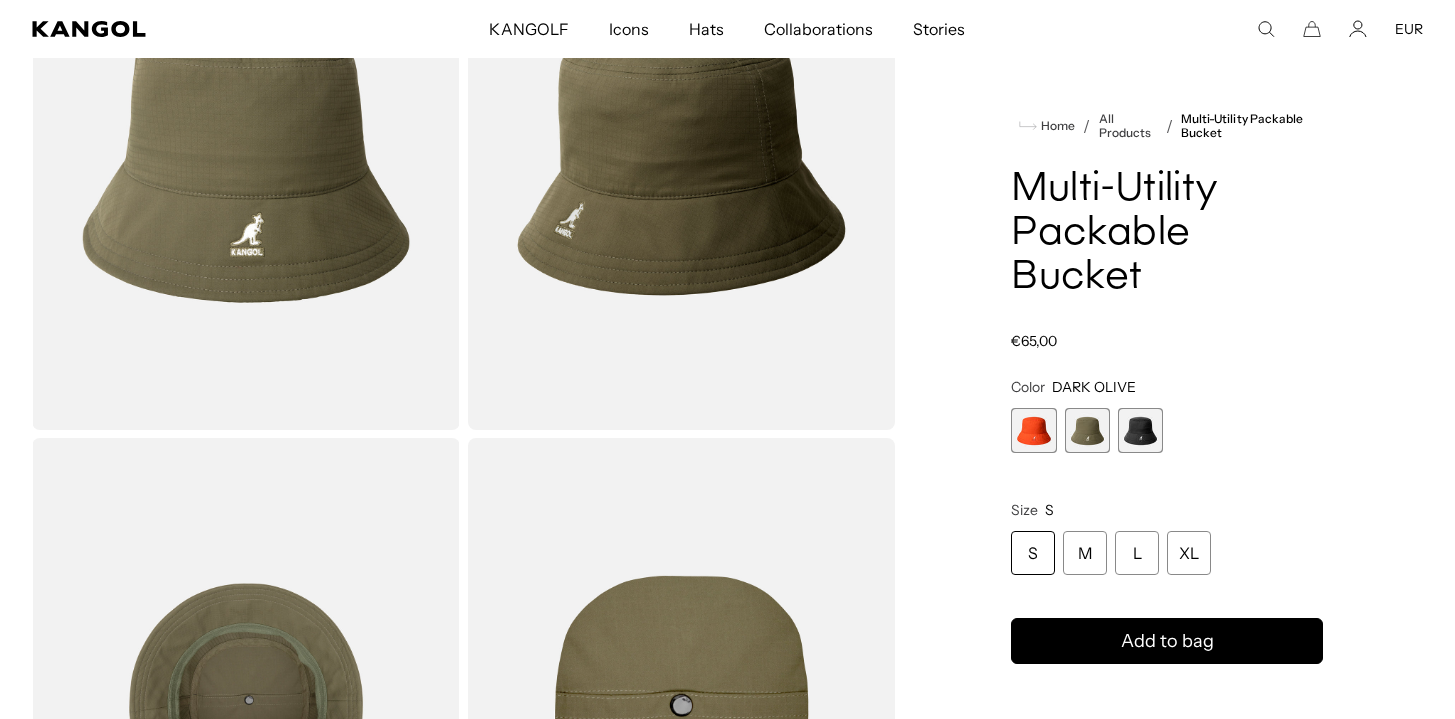 scroll, scrollTop: 0, scrollLeft: 0, axis: both 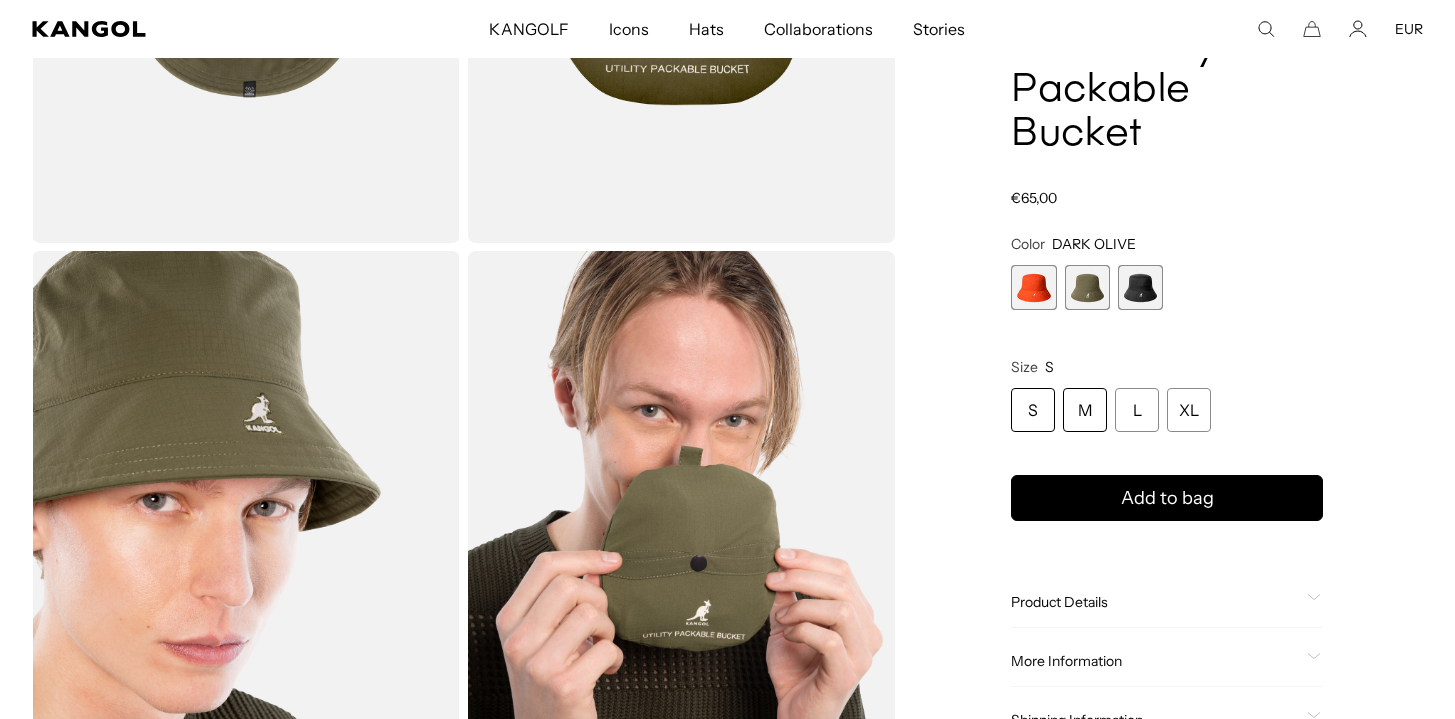 click on "M" at bounding box center (1085, 410) 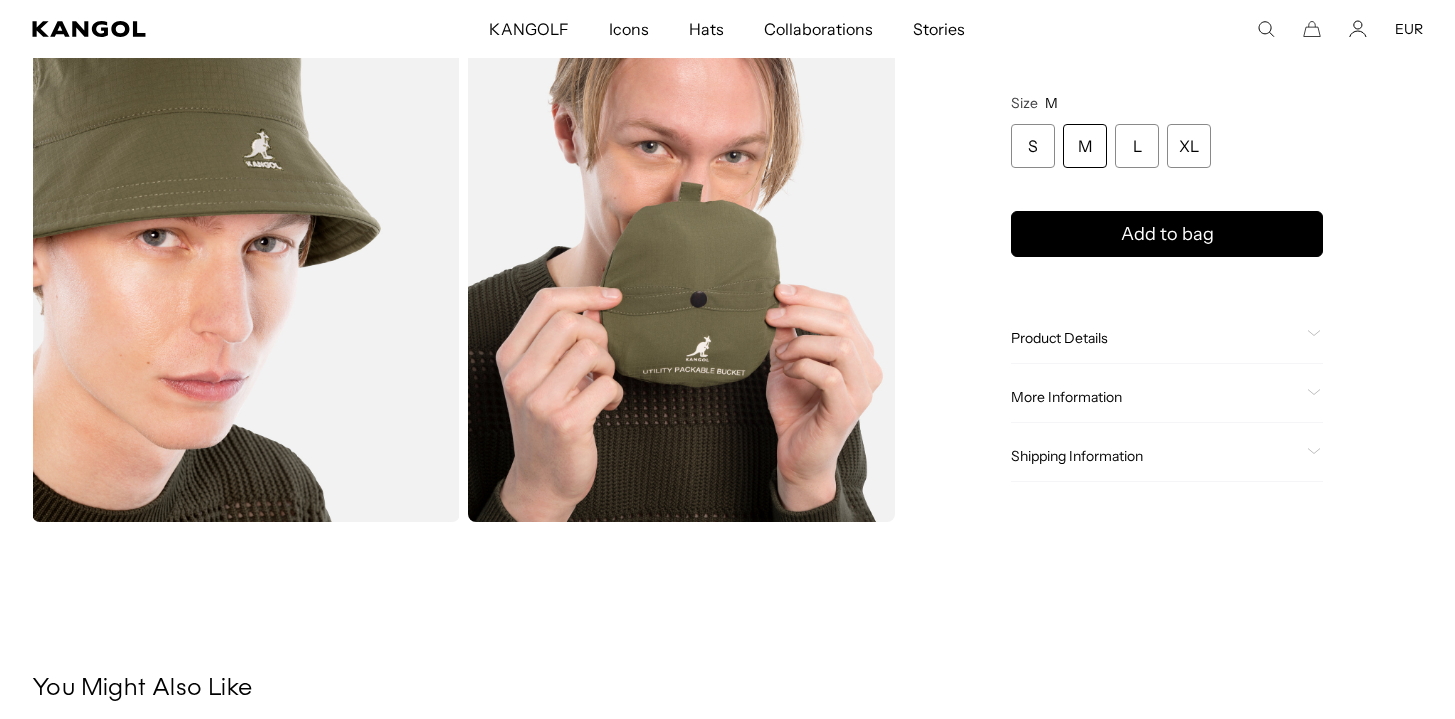click on "More Information" 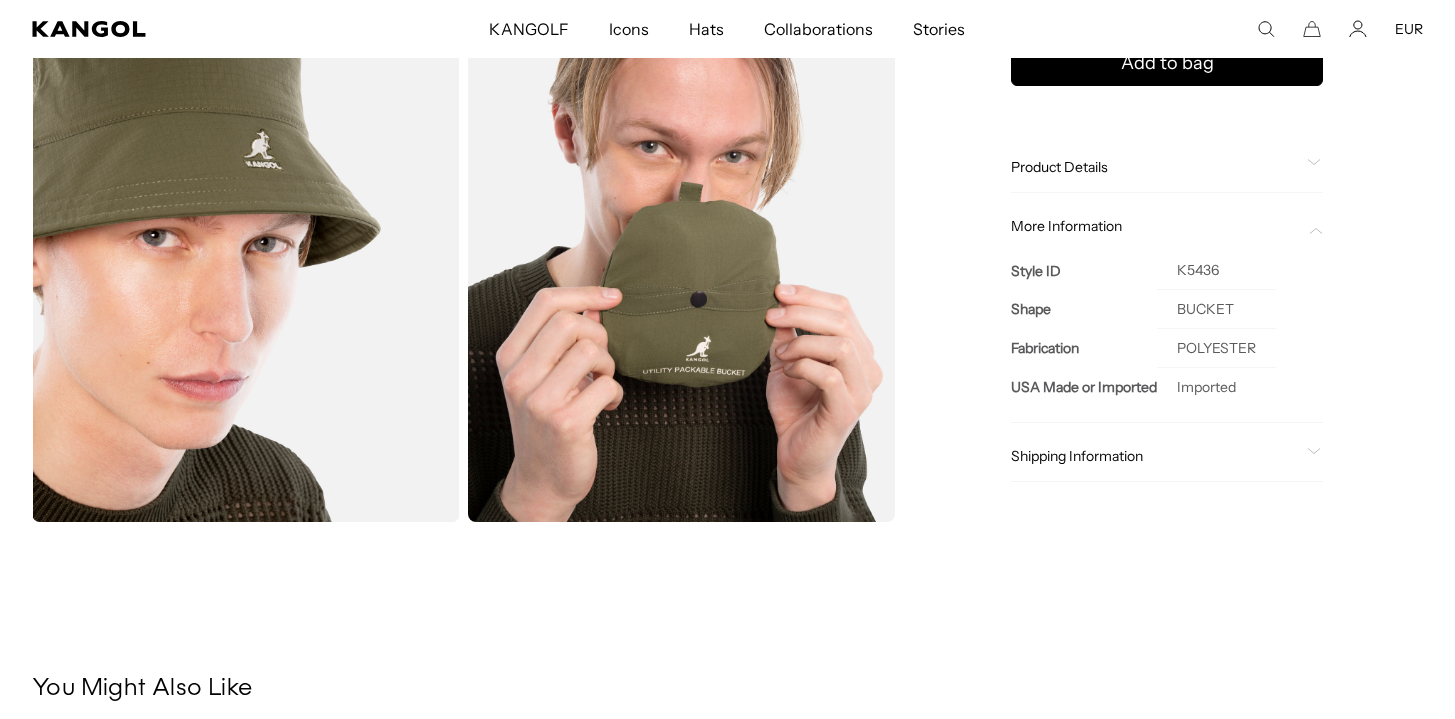 click on "More Information" 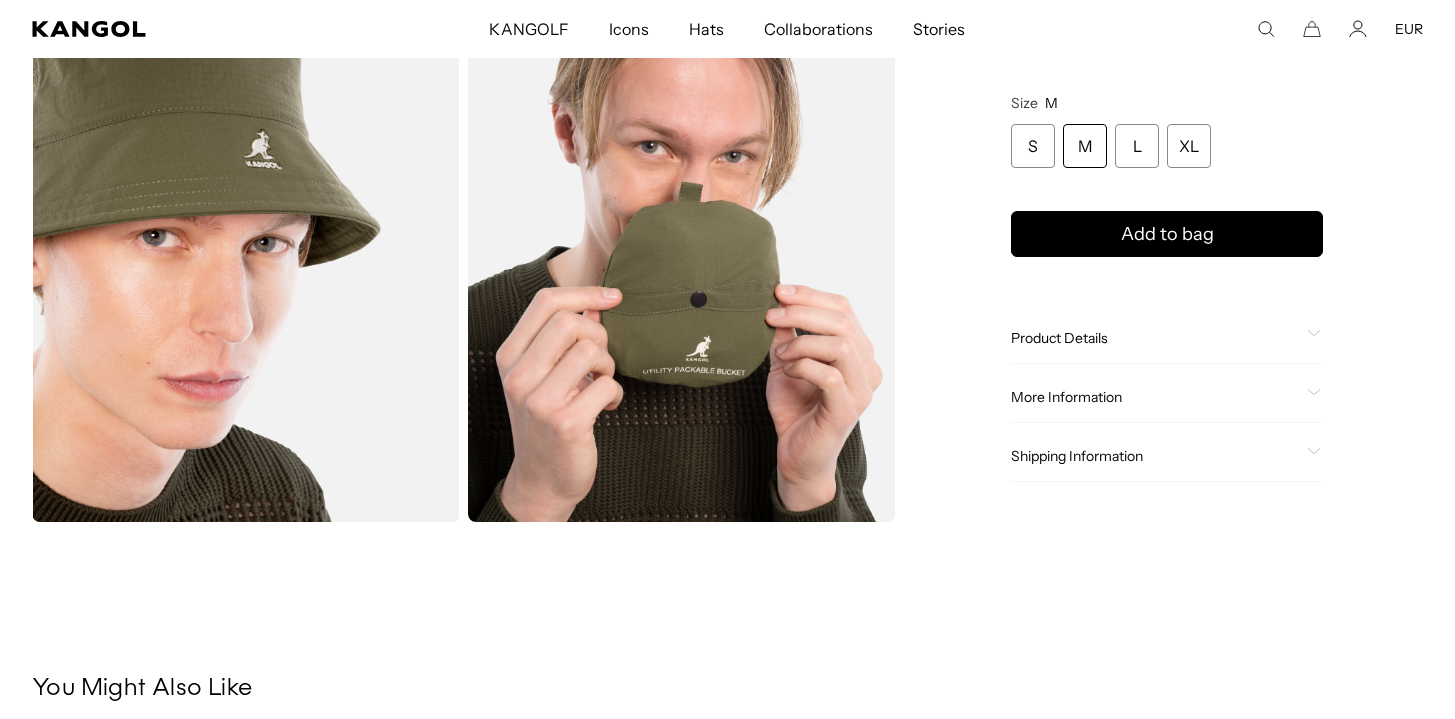 click on "Product Details
The Multi-Utility Packable Bucket is made from a water repellent, lightweight ripstop material that is perfect for Spring temps.The Bucket features a hidden pocket at the interior crown which can also be used to pack the hat into when folded and flipped inside out. This style is perfect to carry around just in case there are unexpected showers. The bucket is finished with our Kangol® Kangaroo embroidered on the front brim." 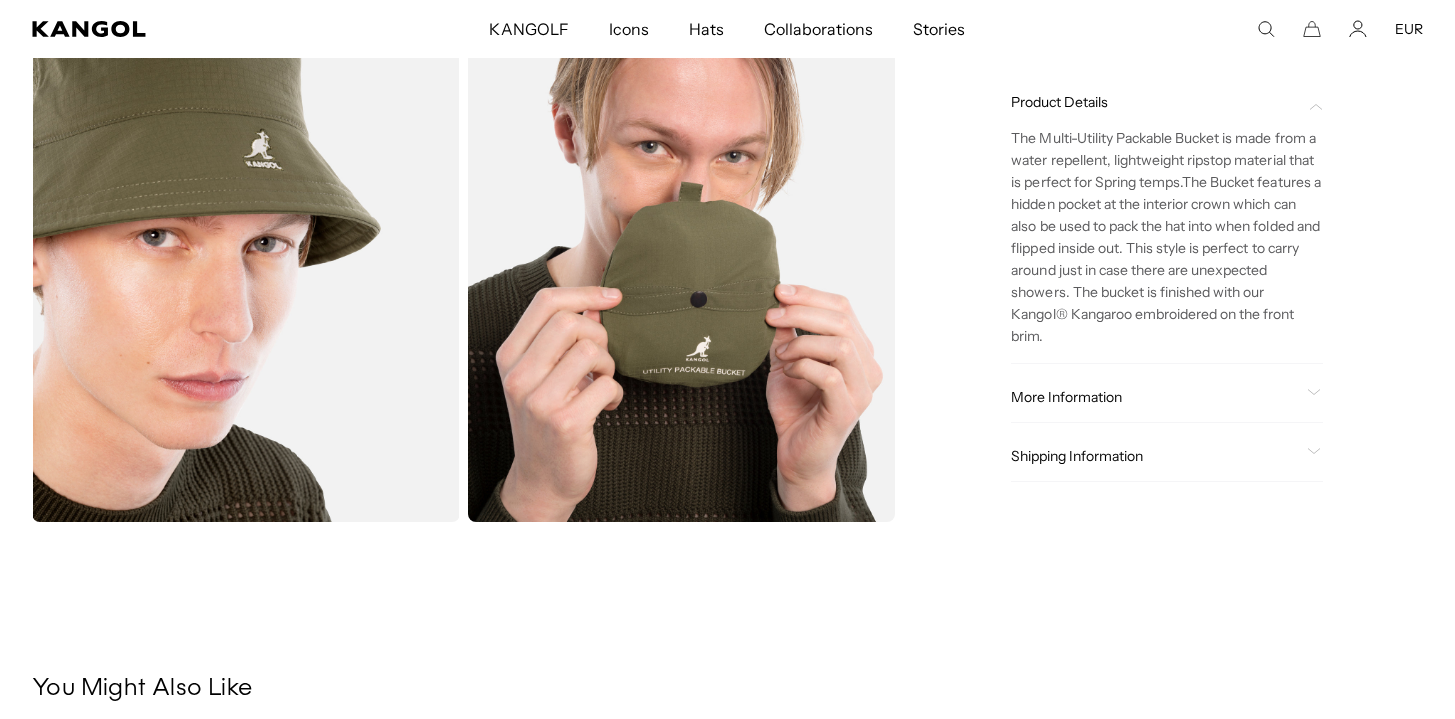 click on "Home
/
All Products
/
Multi-Utility Packable Bucket
Multi-Utility Packable Bucket
Regular price
€65,00
Regular price
Sale price
€65,00
Color
DARK OLIVE
Previous
Next
ORANGE
Variant sold out or unavailable
DARK OLIVE
Variant sold out or unavailable" at bounding box center [1167, -288] 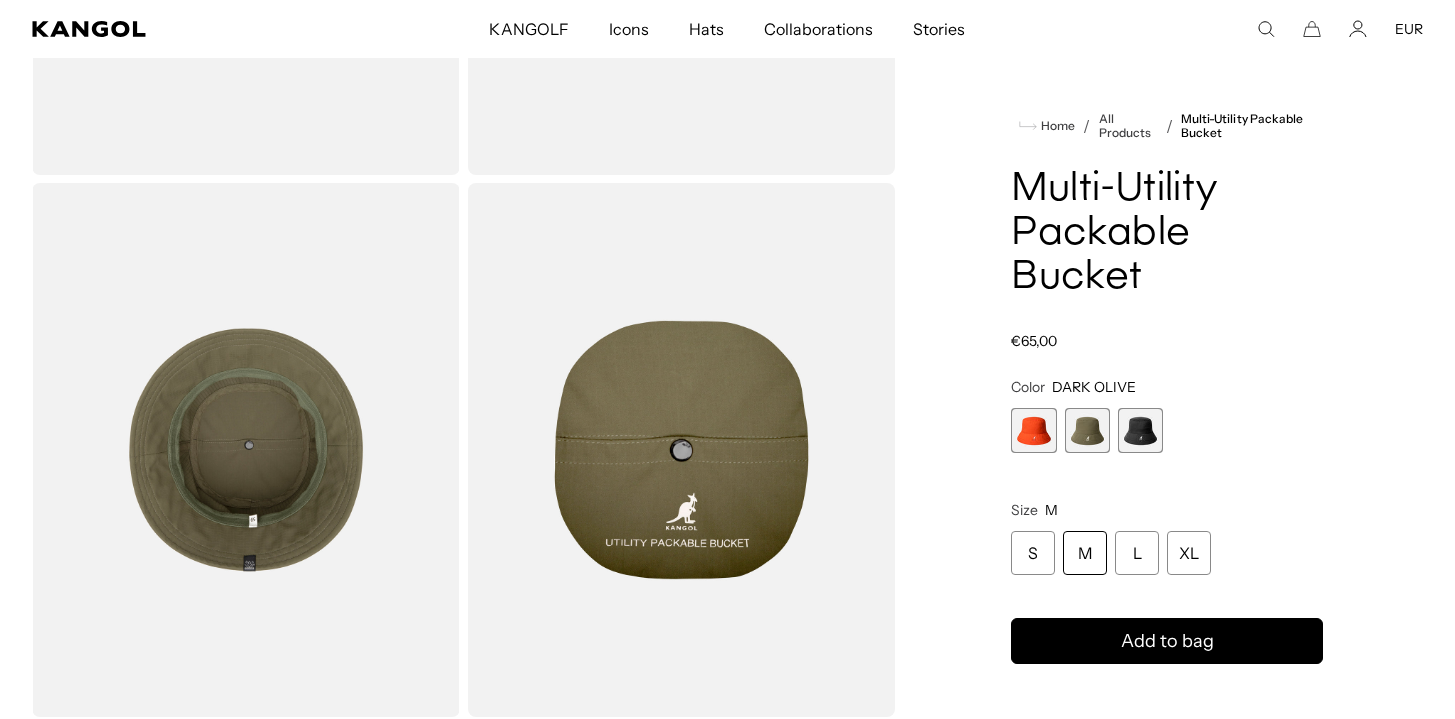 scroll, scrollTop: 0, scrollLeft: 0, axis: both 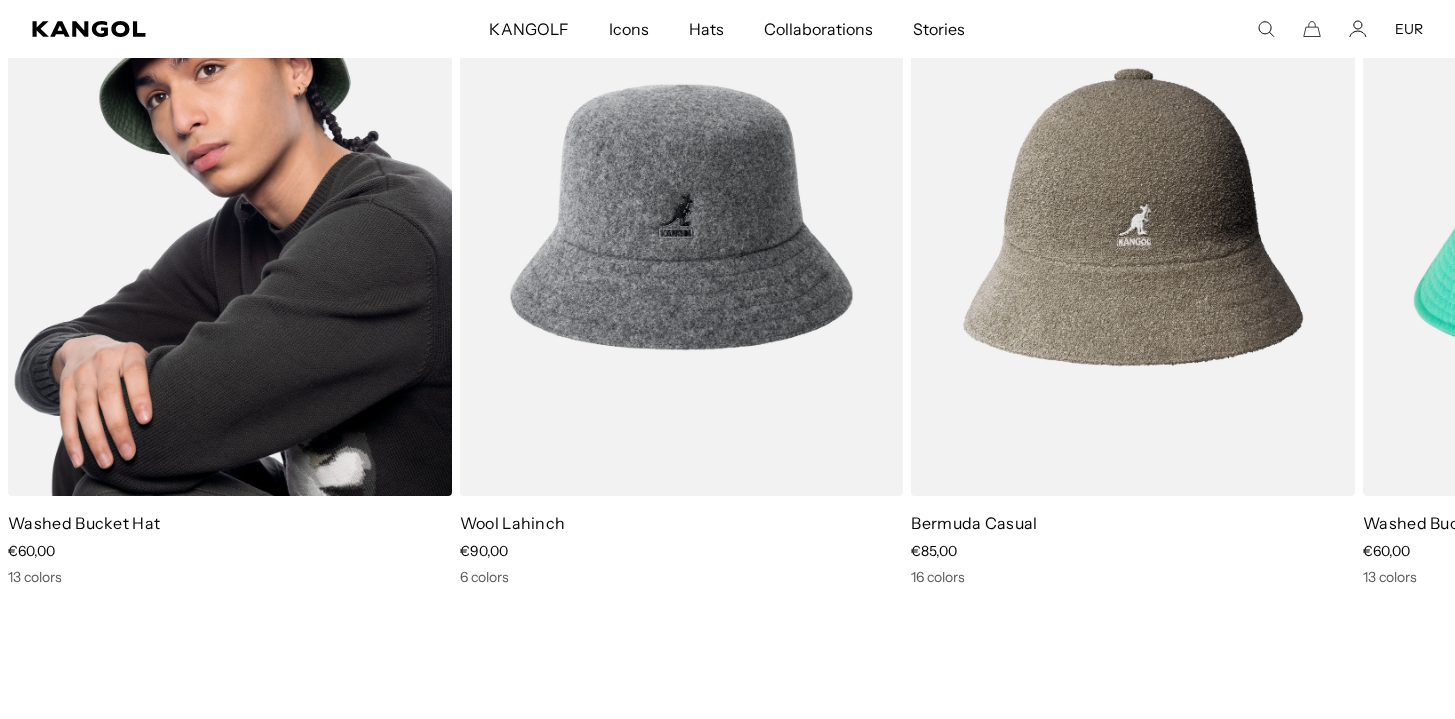 click at bounding box center (230, 217) 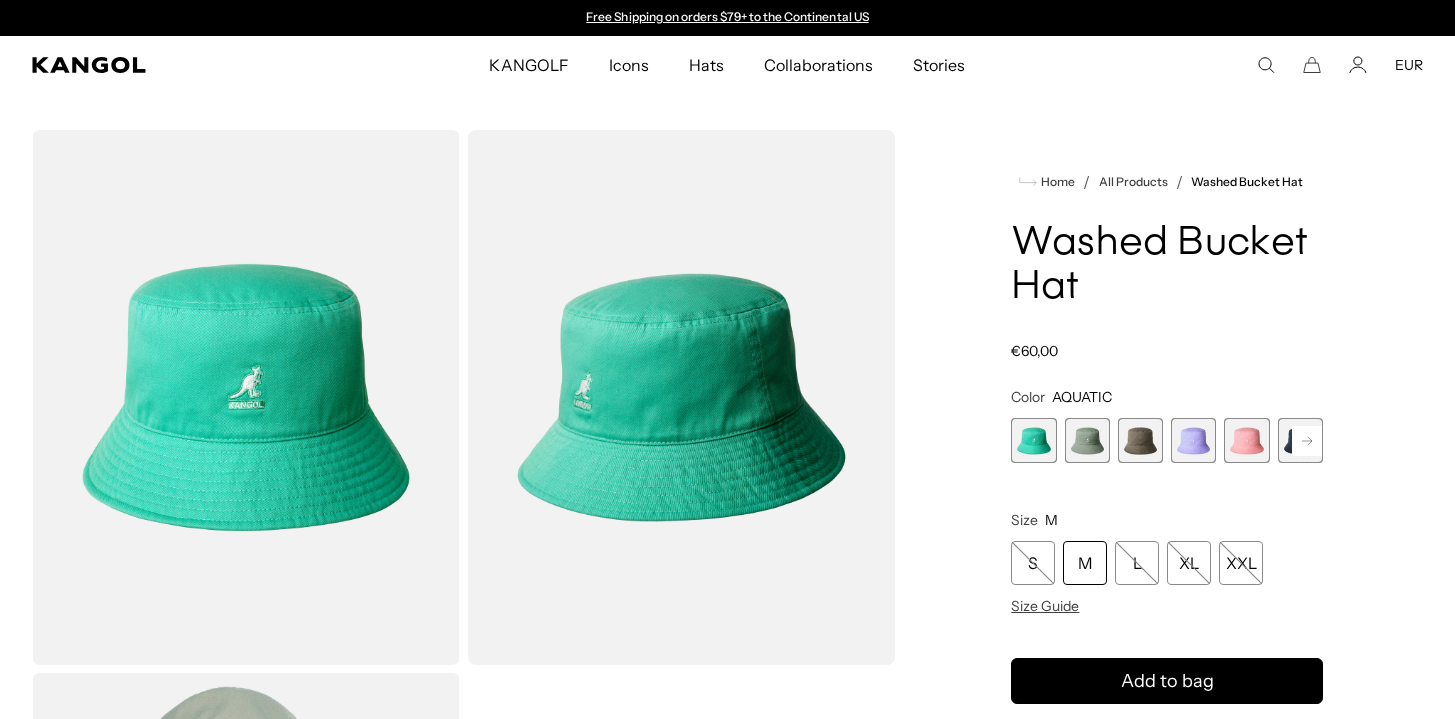 scroll, scrollTop: 0, scrollLeft: 0, axis: both 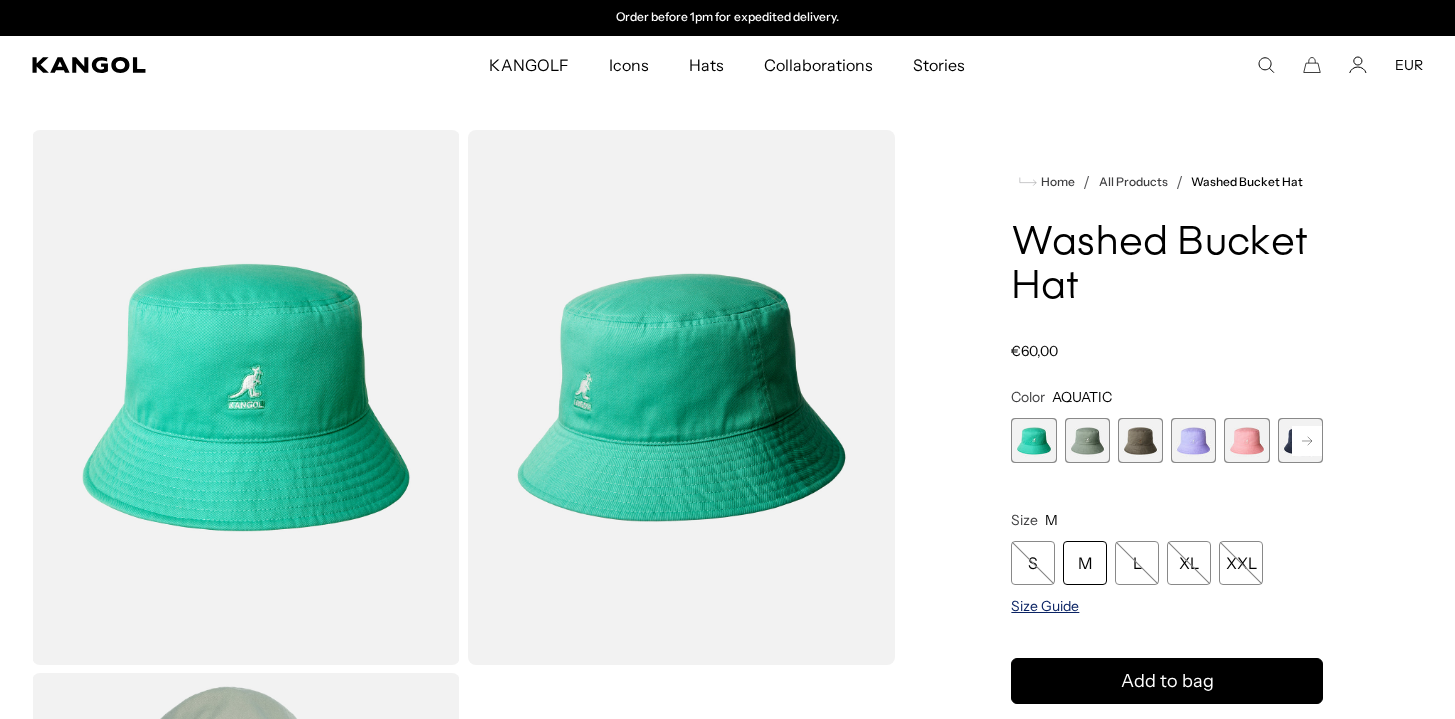 click on "Size Guide" at bounding box center [1045, 606] 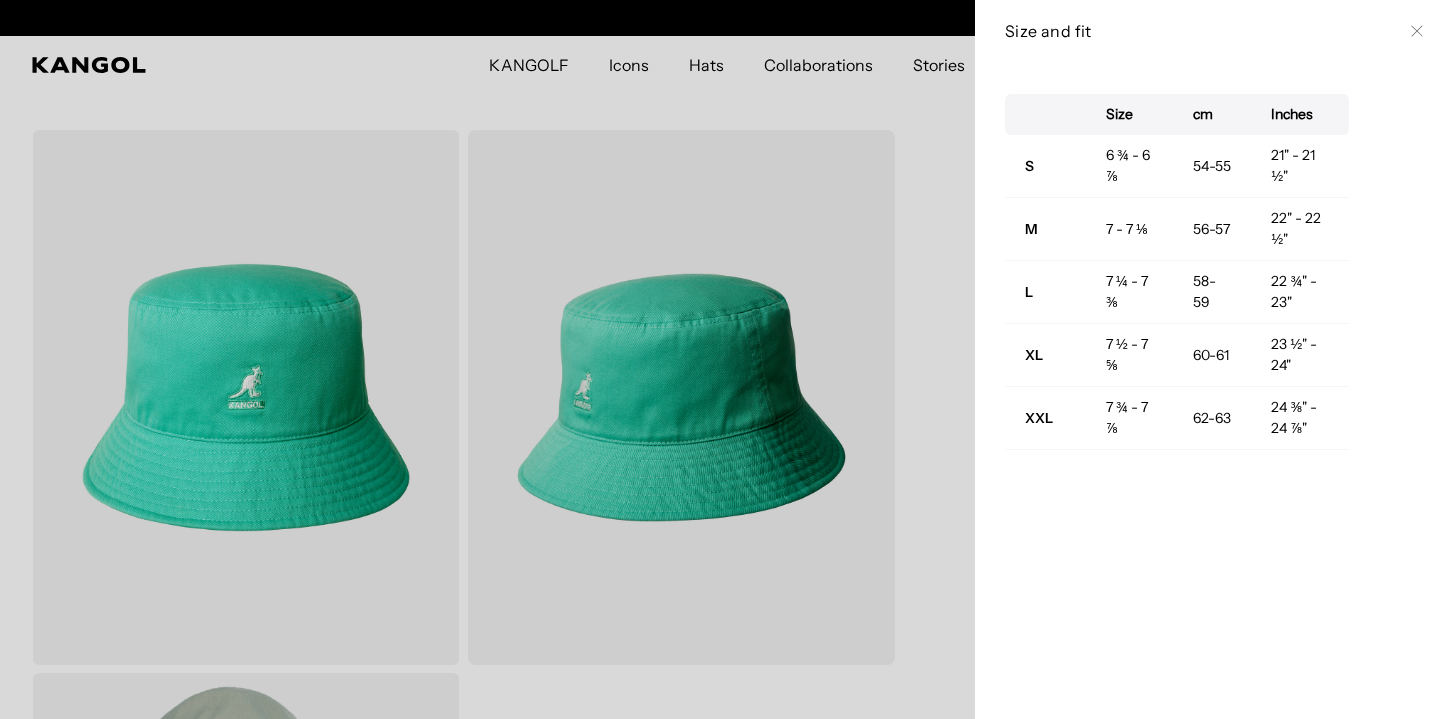 scroll, scrollTop: 0, scrollLeft: 0, axis: both 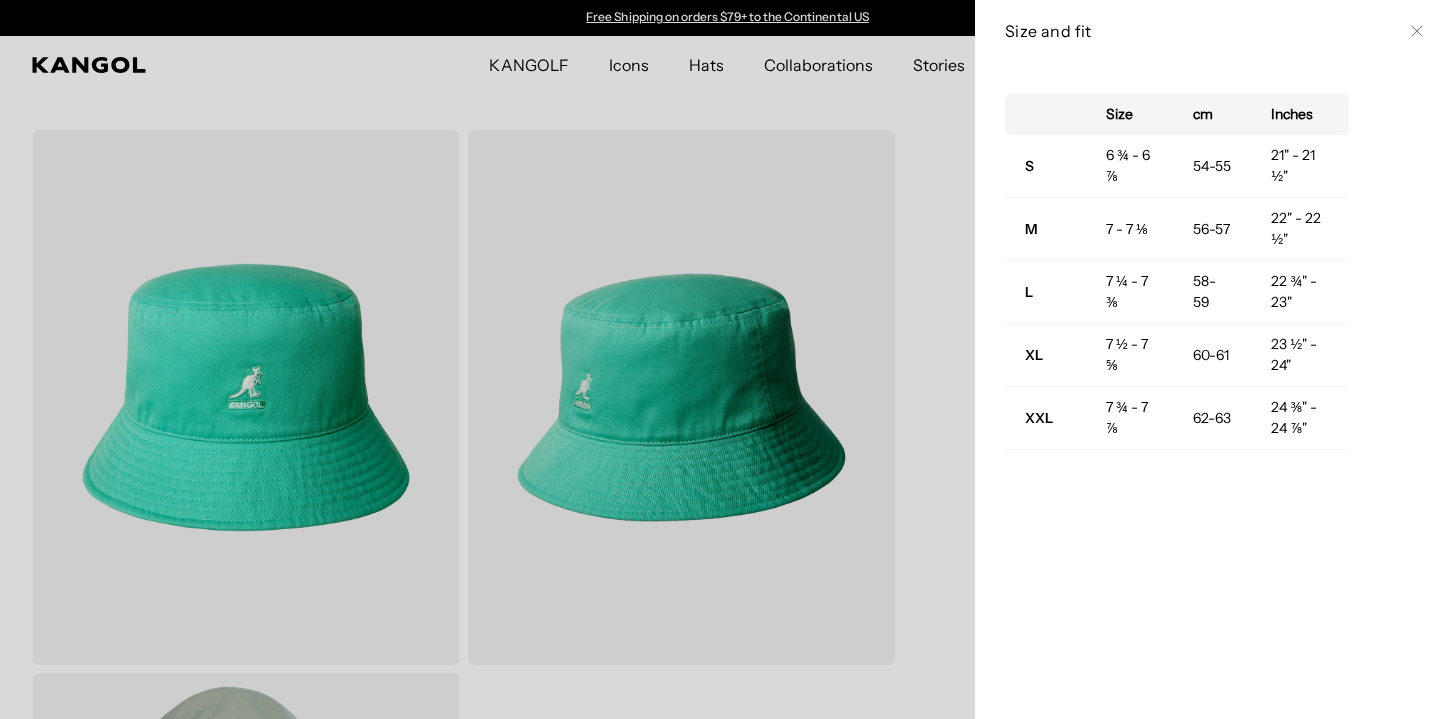 click 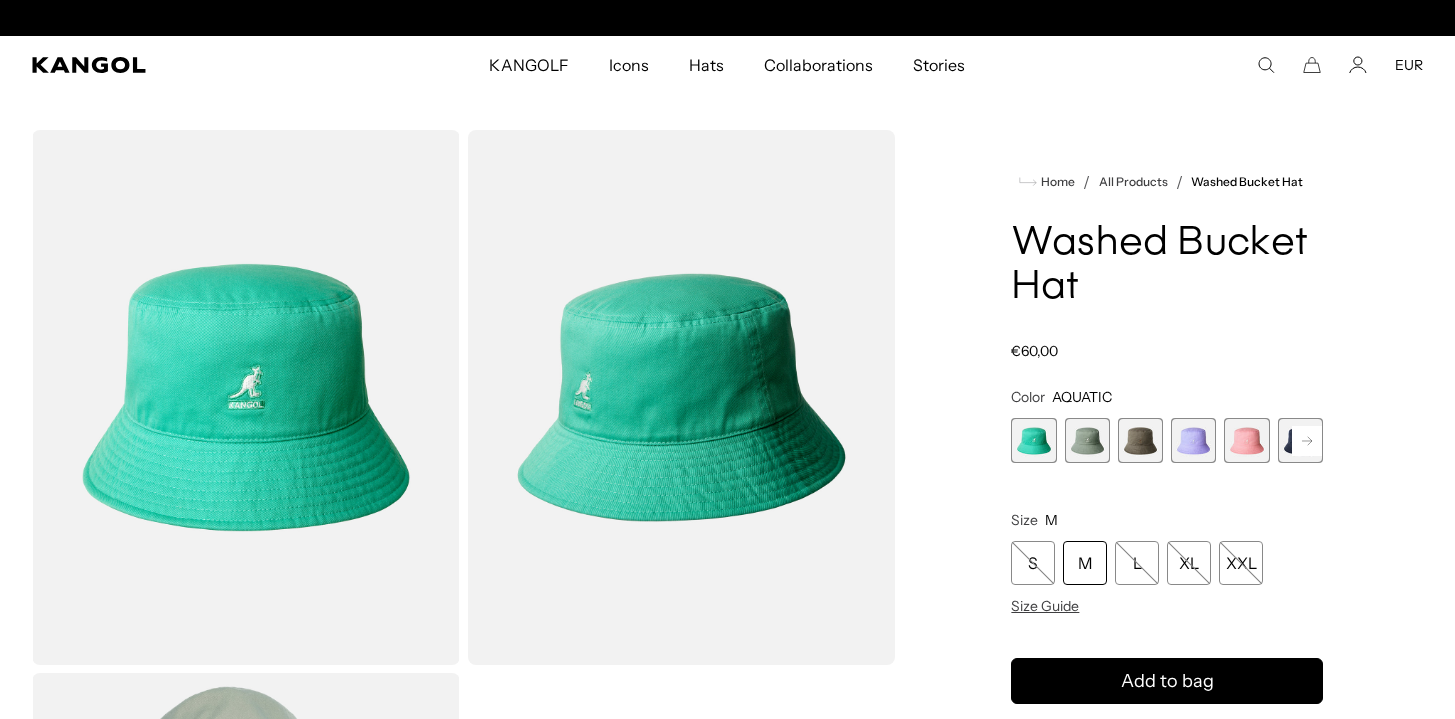 scroll, scrollTop: 0, scrollLeft: 412, axis: horizontal 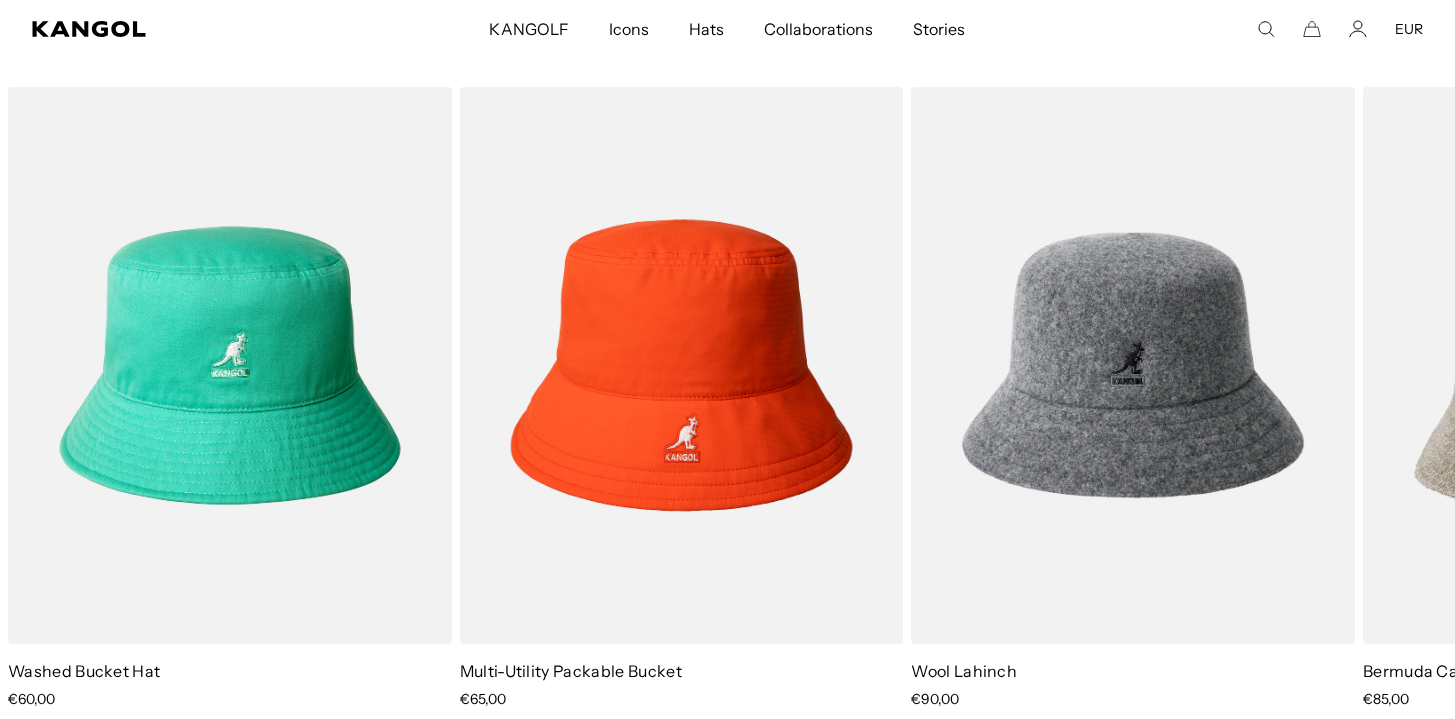 click at bounding box center (0, 0) 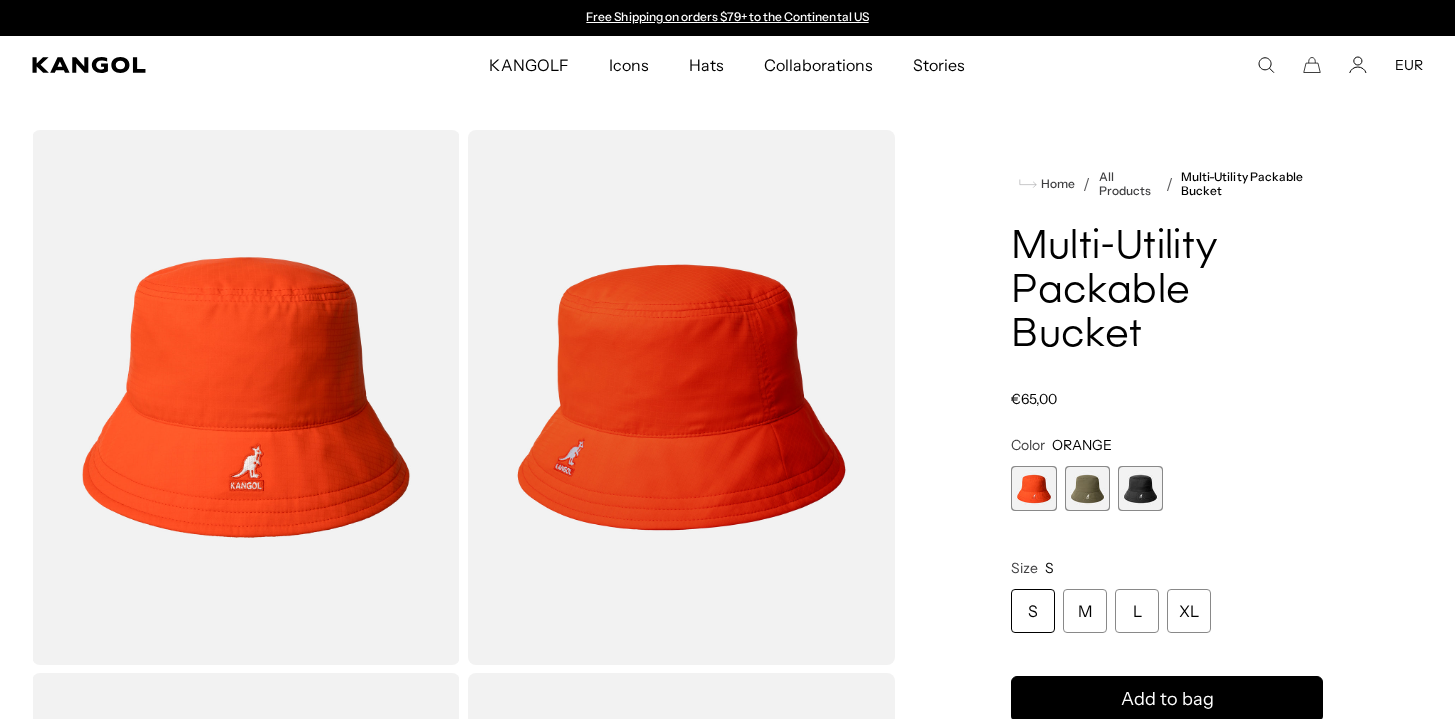 scroll, scrollTop: 0, scrollLeft: 0, axis: both 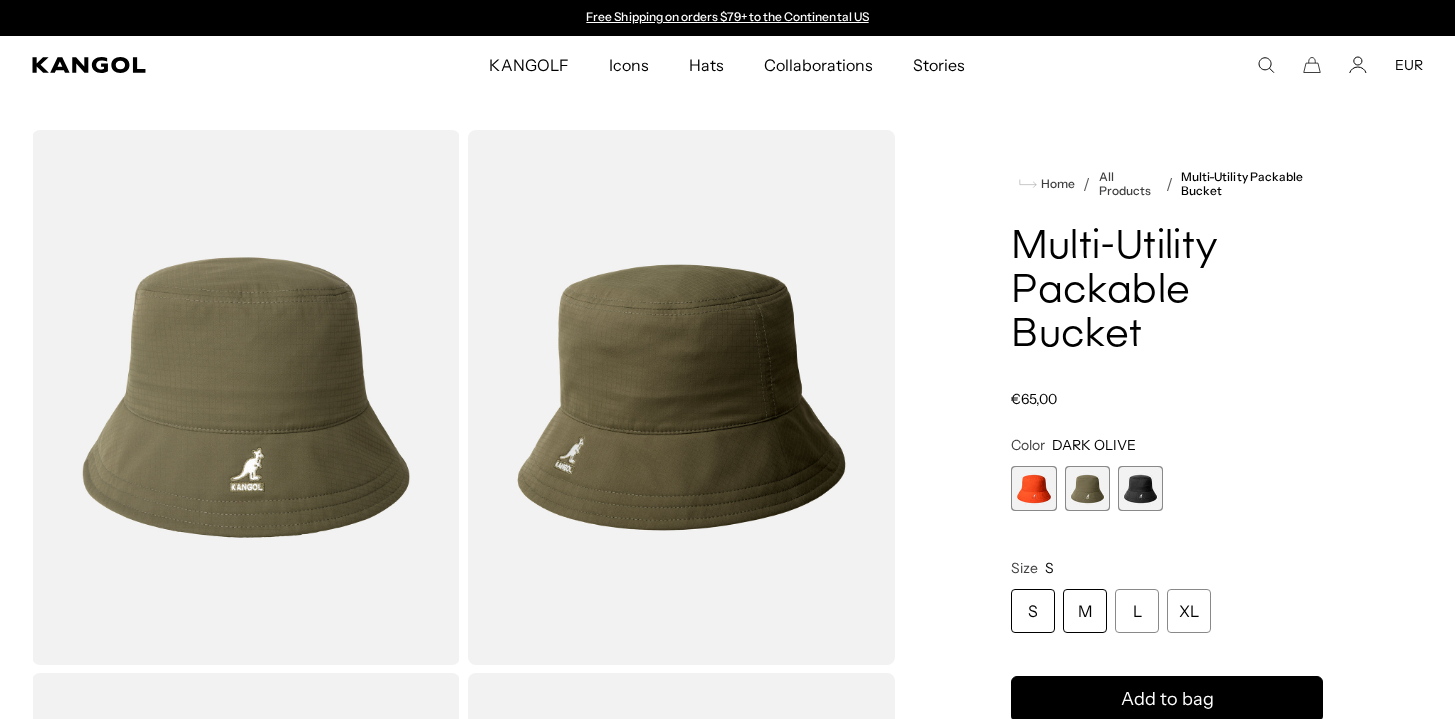click on "M" at bounding box center (1085, 611) 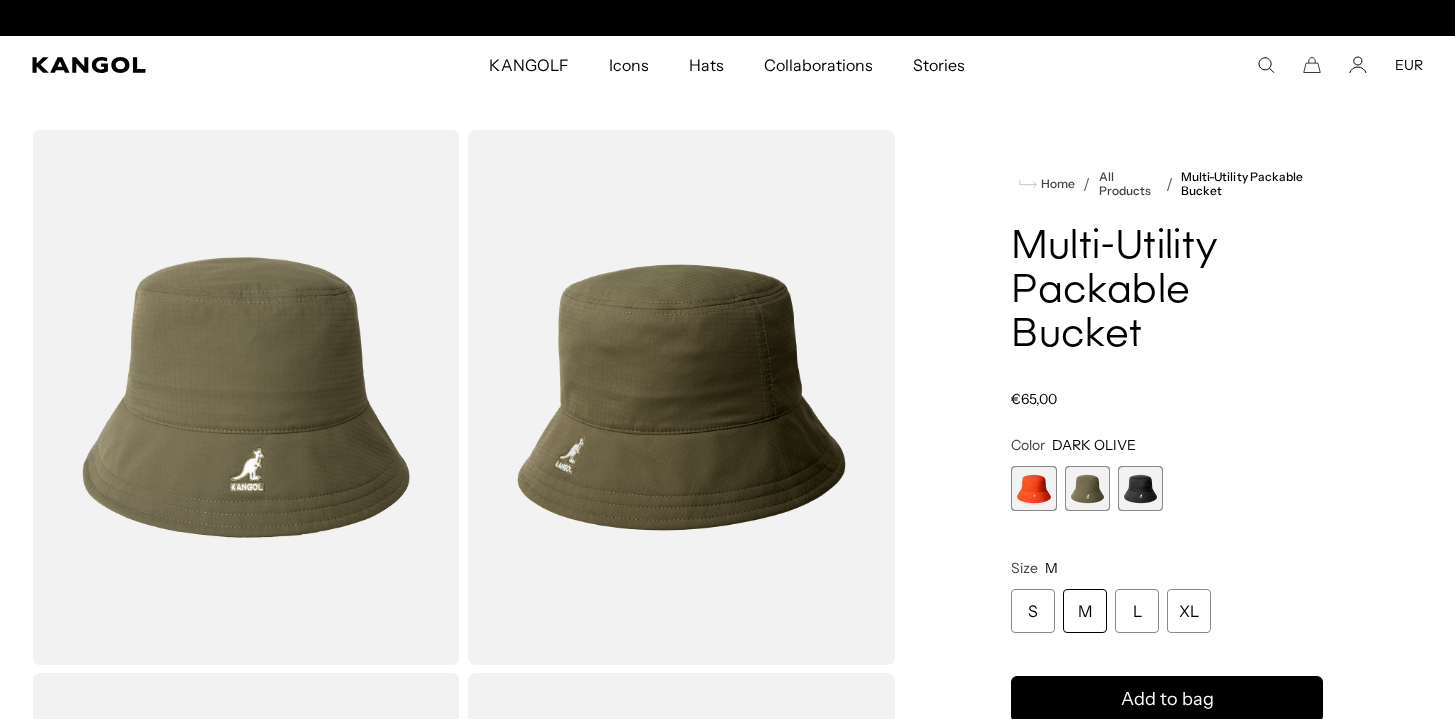 scroll, scrollTop: 0, scrollLeft: 412, axis: horizontal 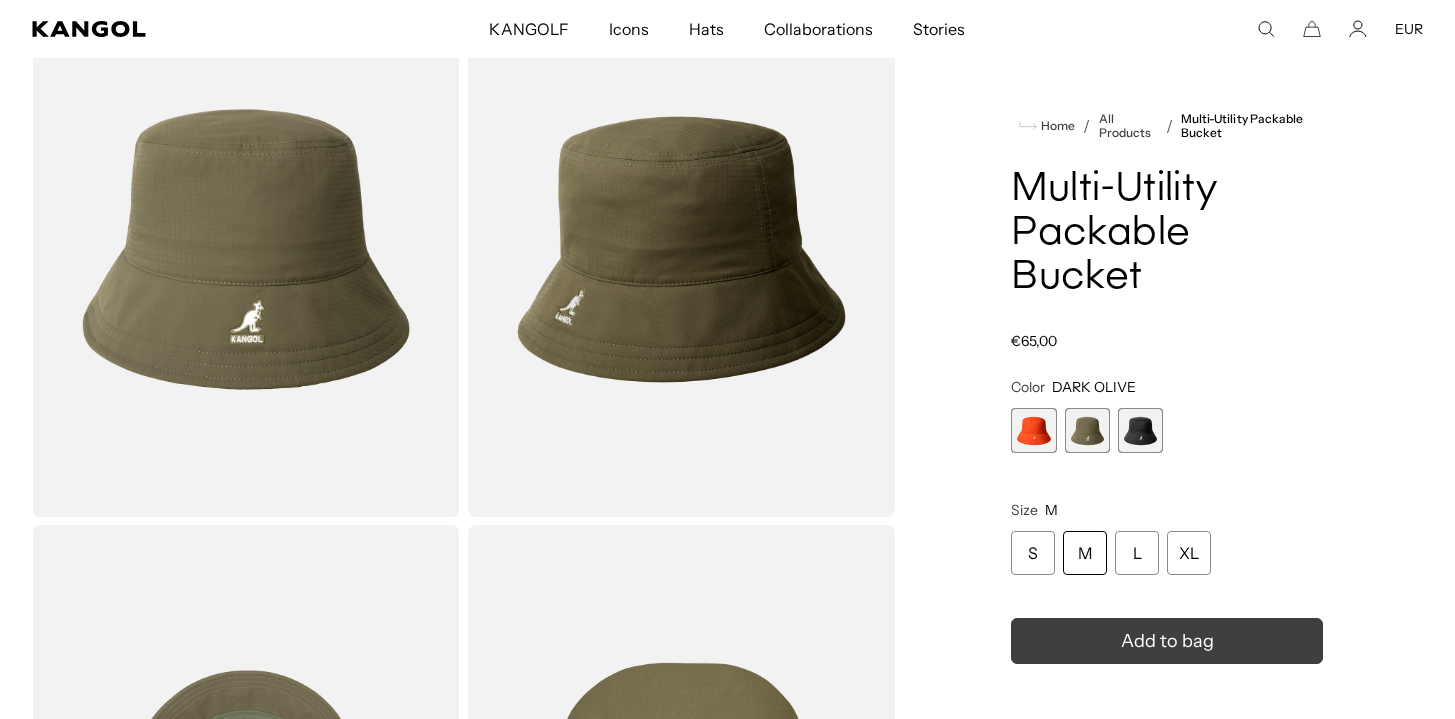 click on "Add to bag" at bounding box center [1167, 641] 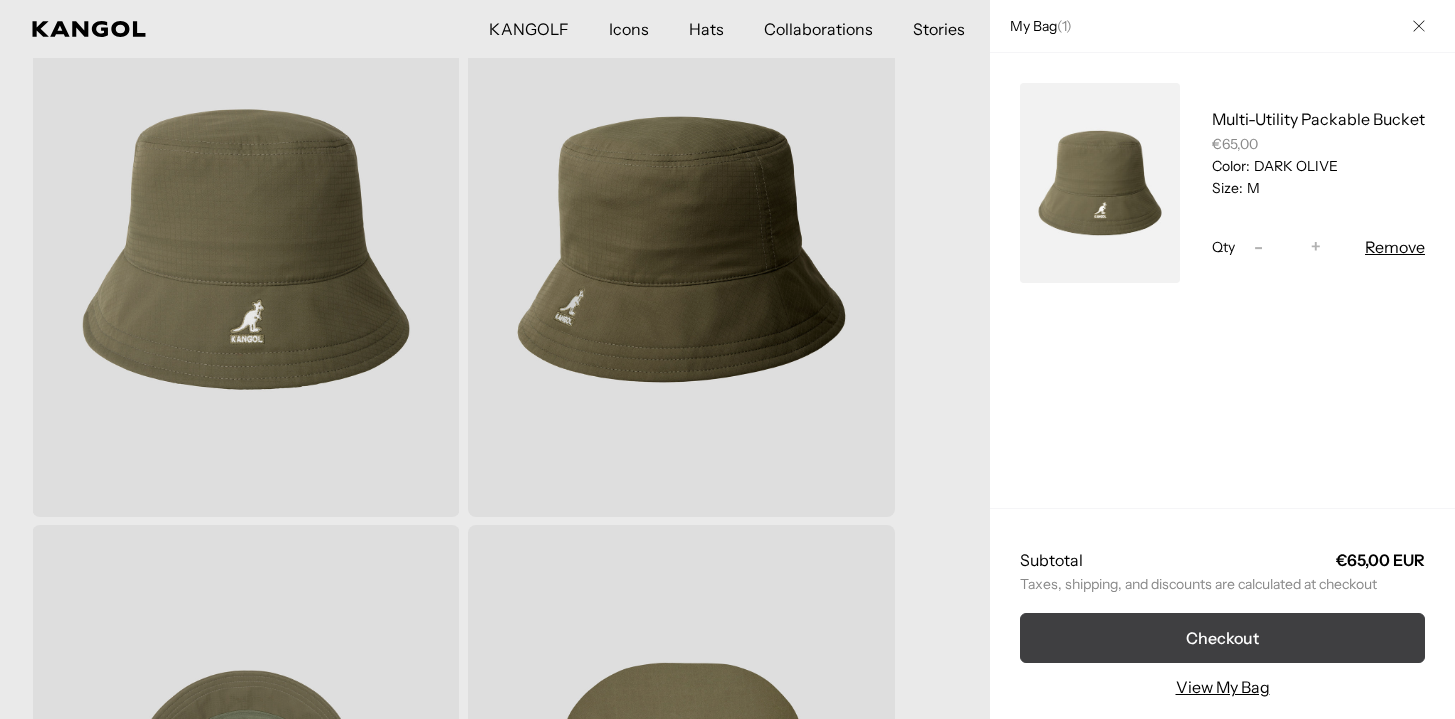 scroll, scrollTop: 0, scrollLeft: 412, axis: horizontal 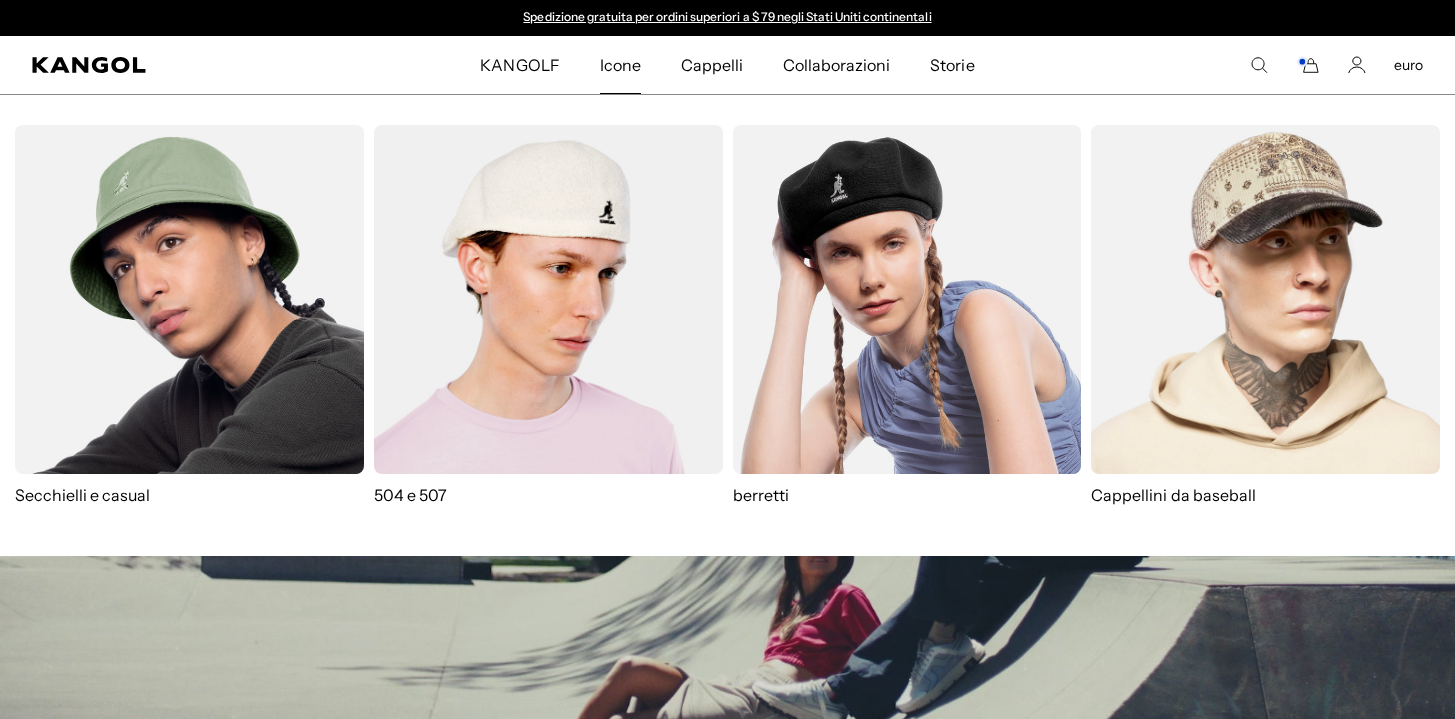 click on "Icone" at bounding box center (620, 65) 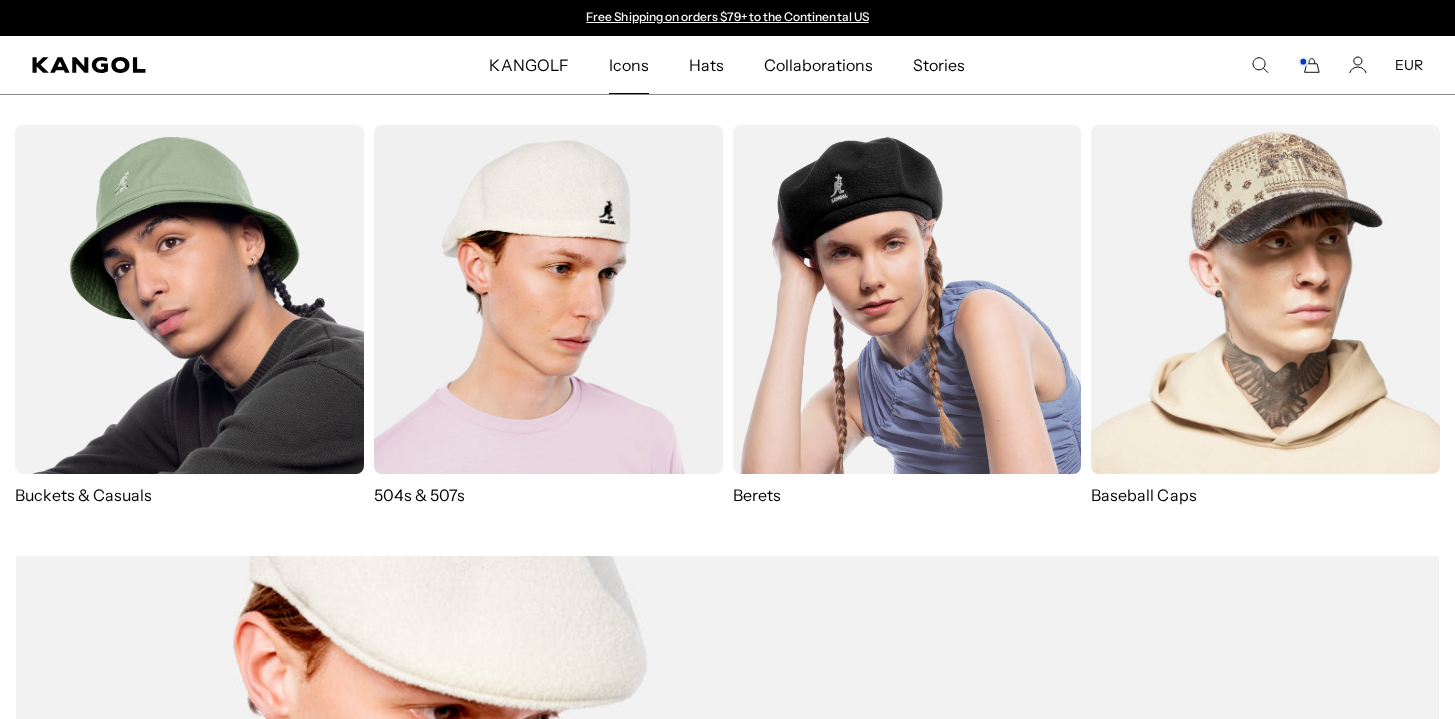 scroll, scrollTop: 0, scrollLeft: 0, axis: both 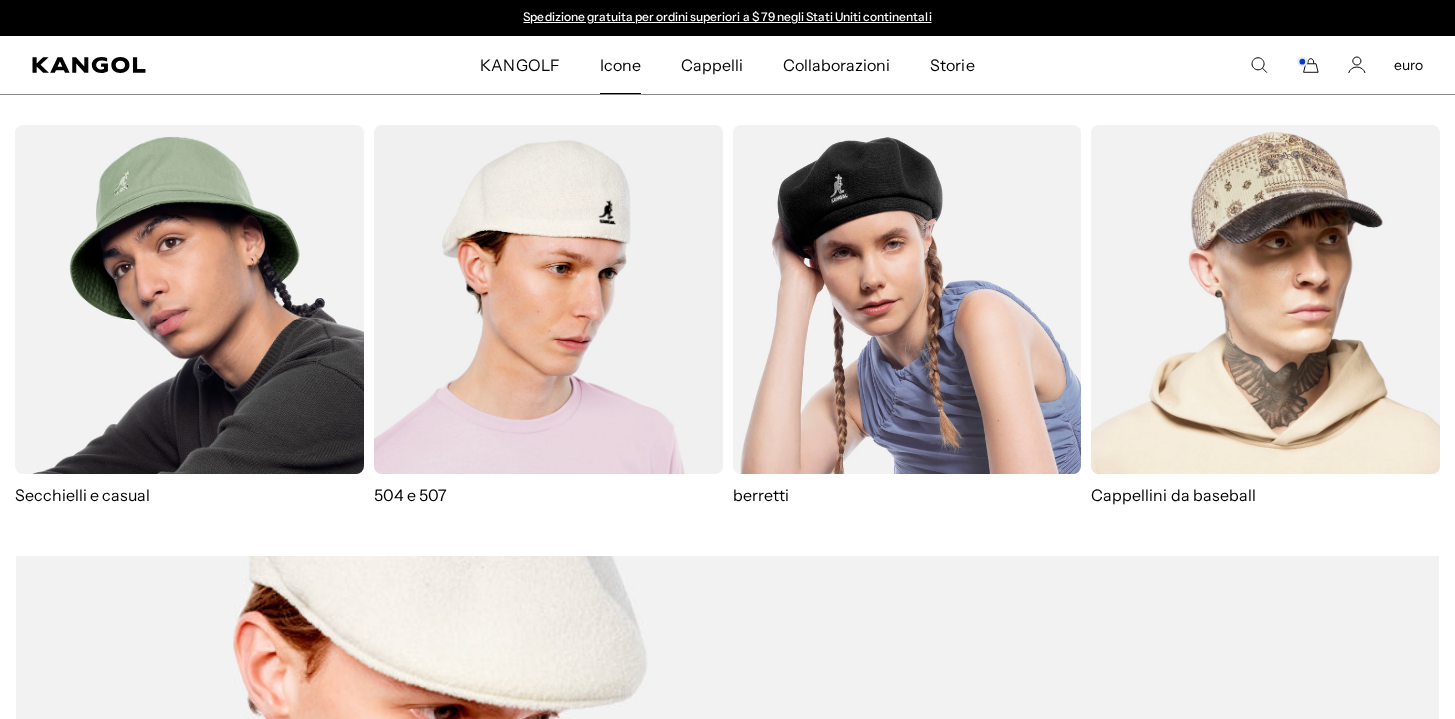 click at bounding box center [189, 299] 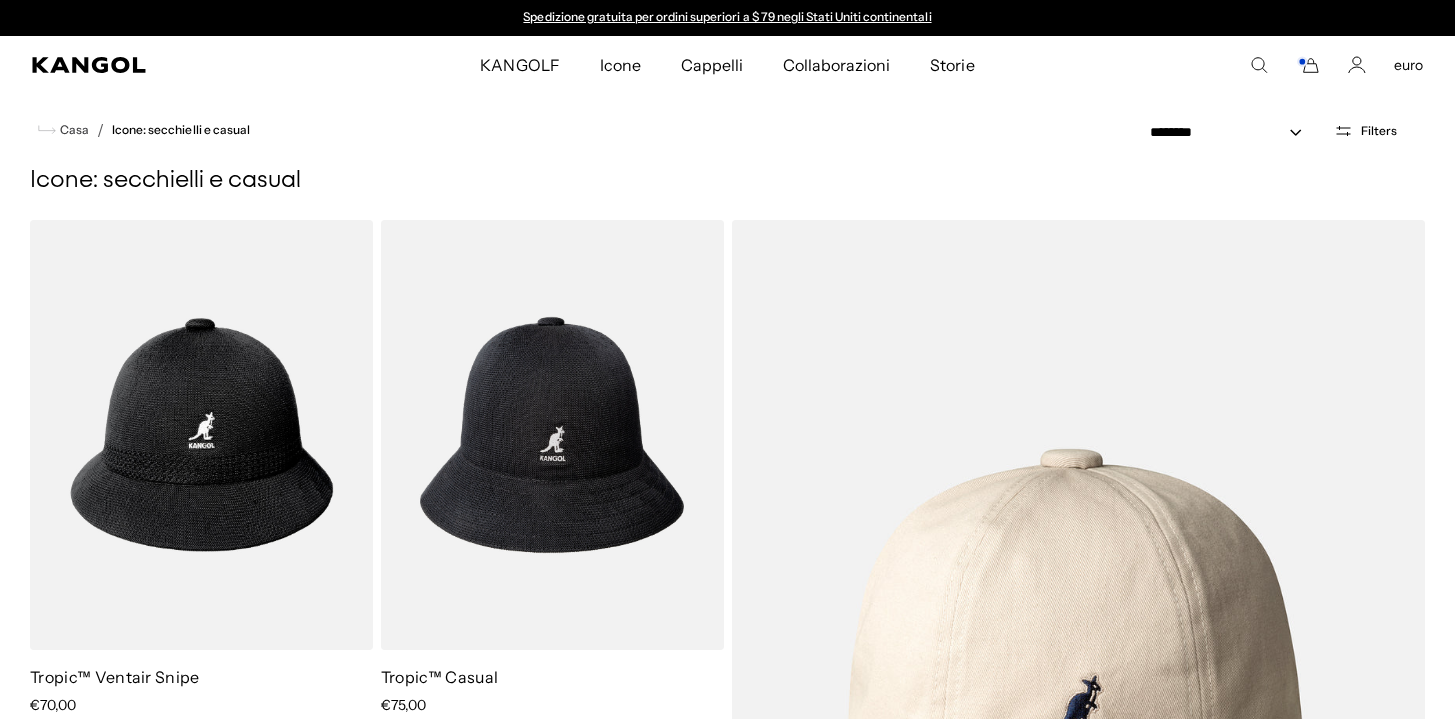 scroll, scrollTop: 0, scrollLeft: 0, axis: both 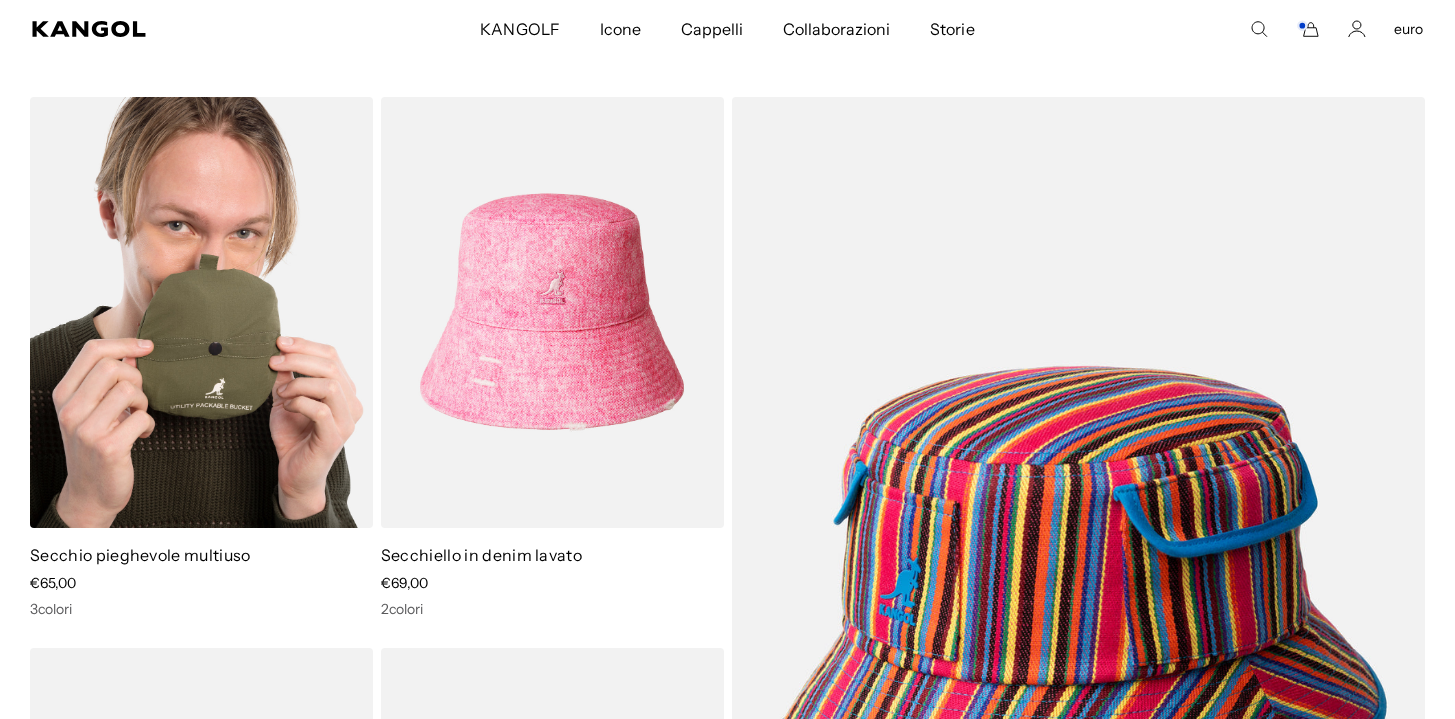 click at bounding box center (201, 312) 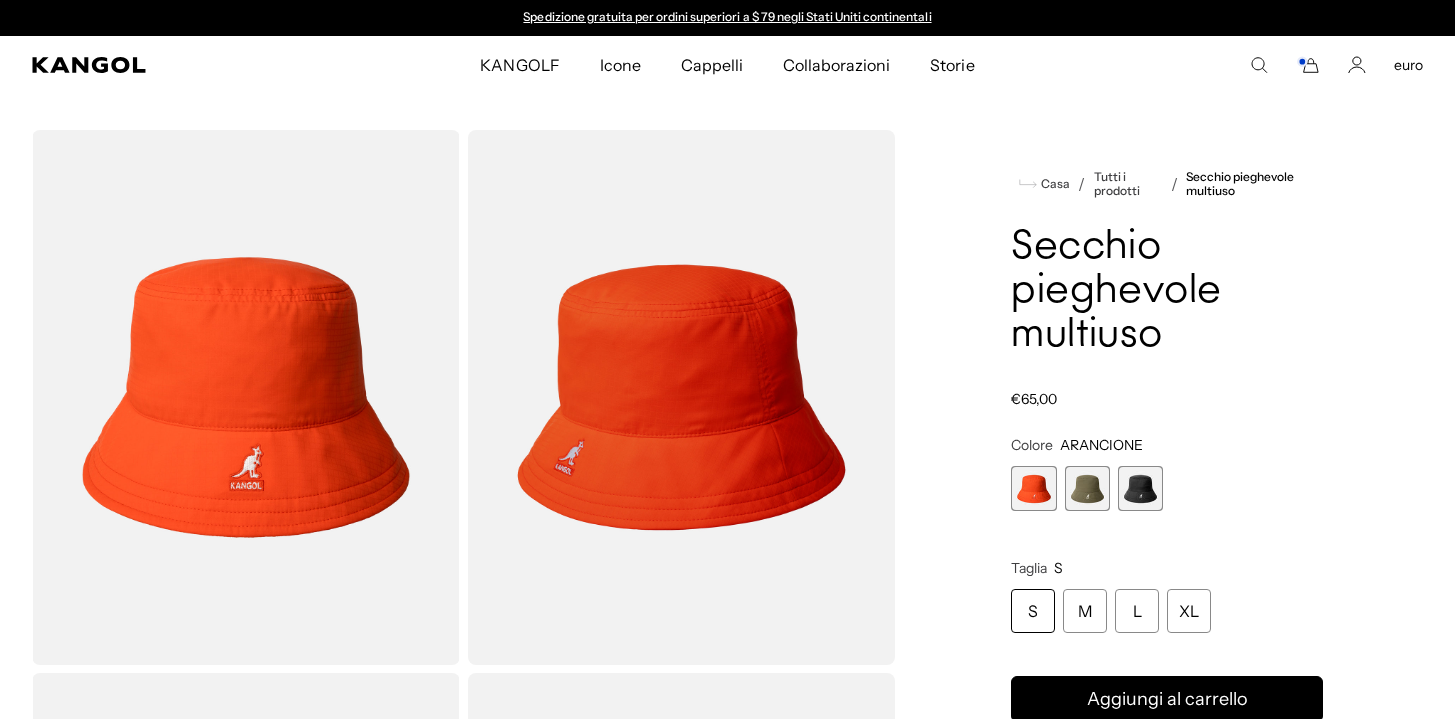 scroll, scrollTop: 0, scrollLeft: 0, axis: both 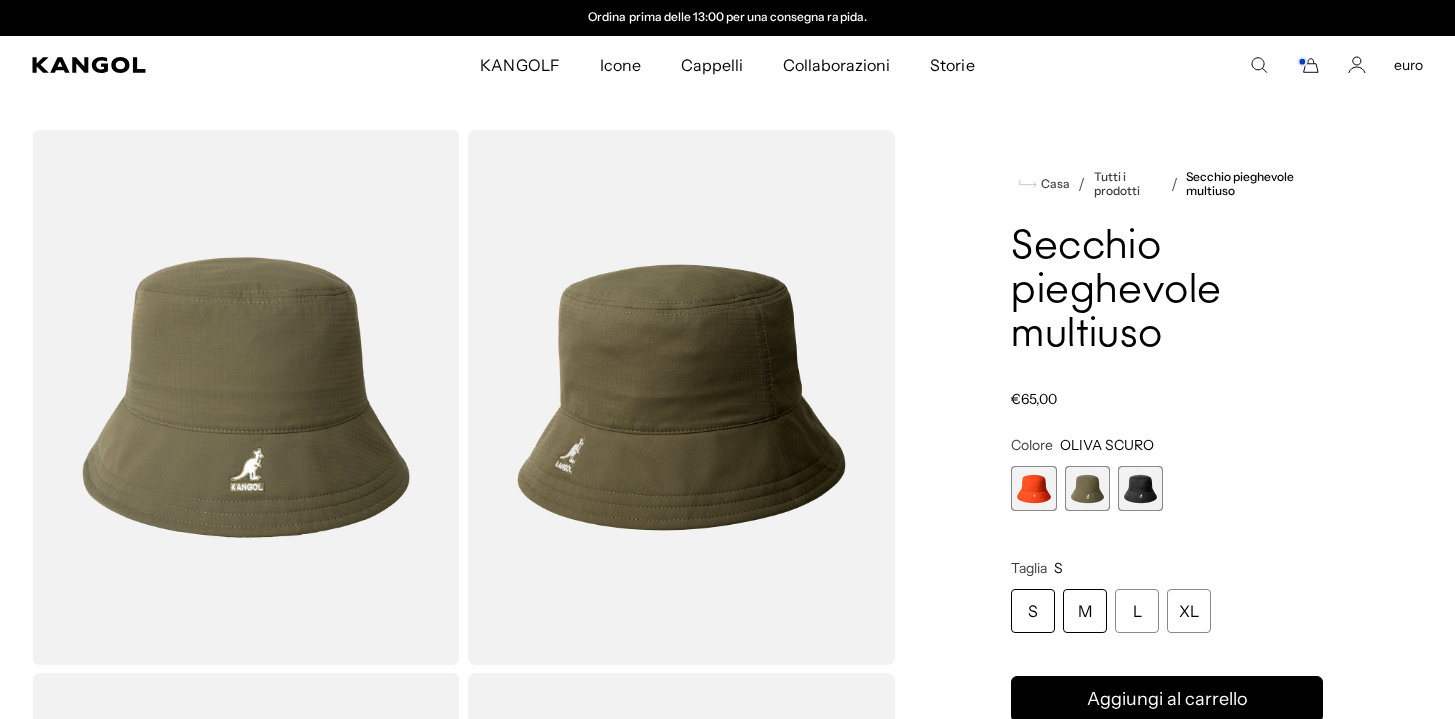 click on "M" at bounding box center (1085, 611) 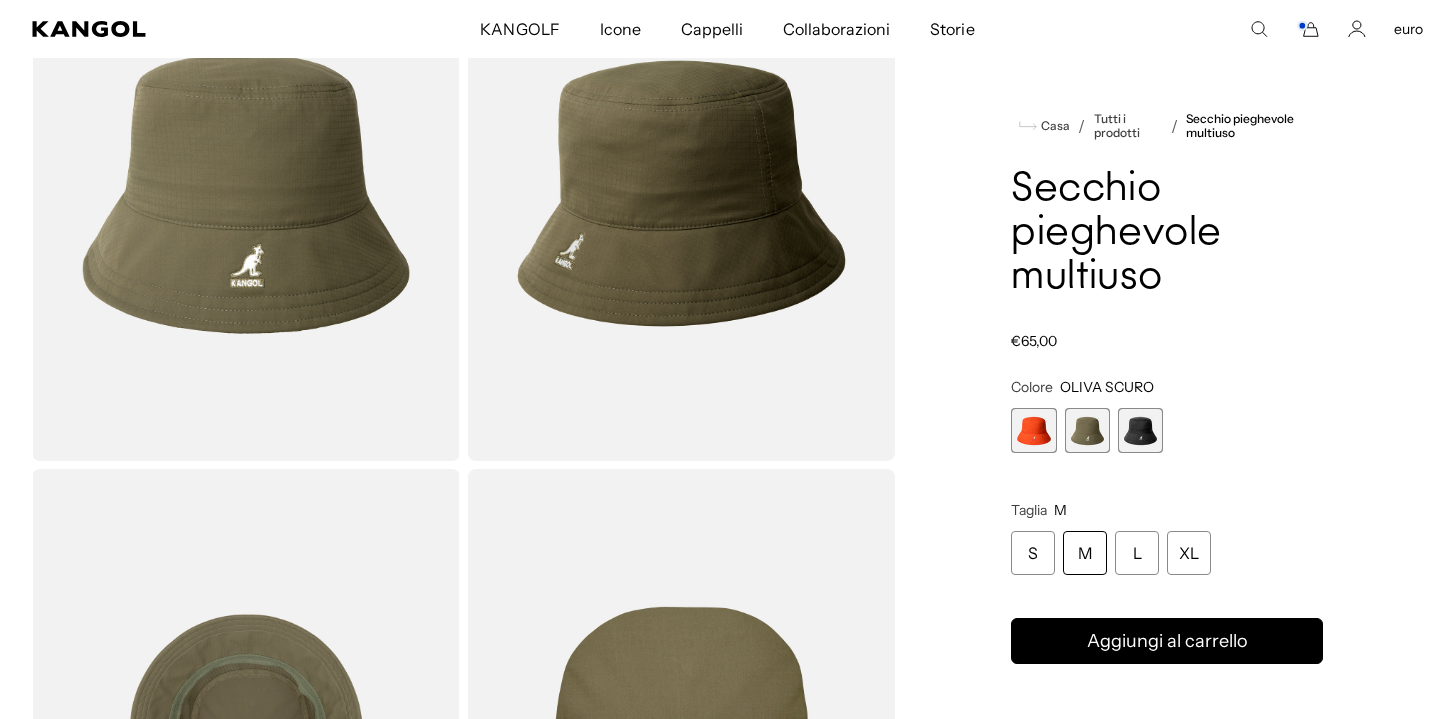 scroll, scrollTop: 239, scrollLeft: 0, axis: vertical 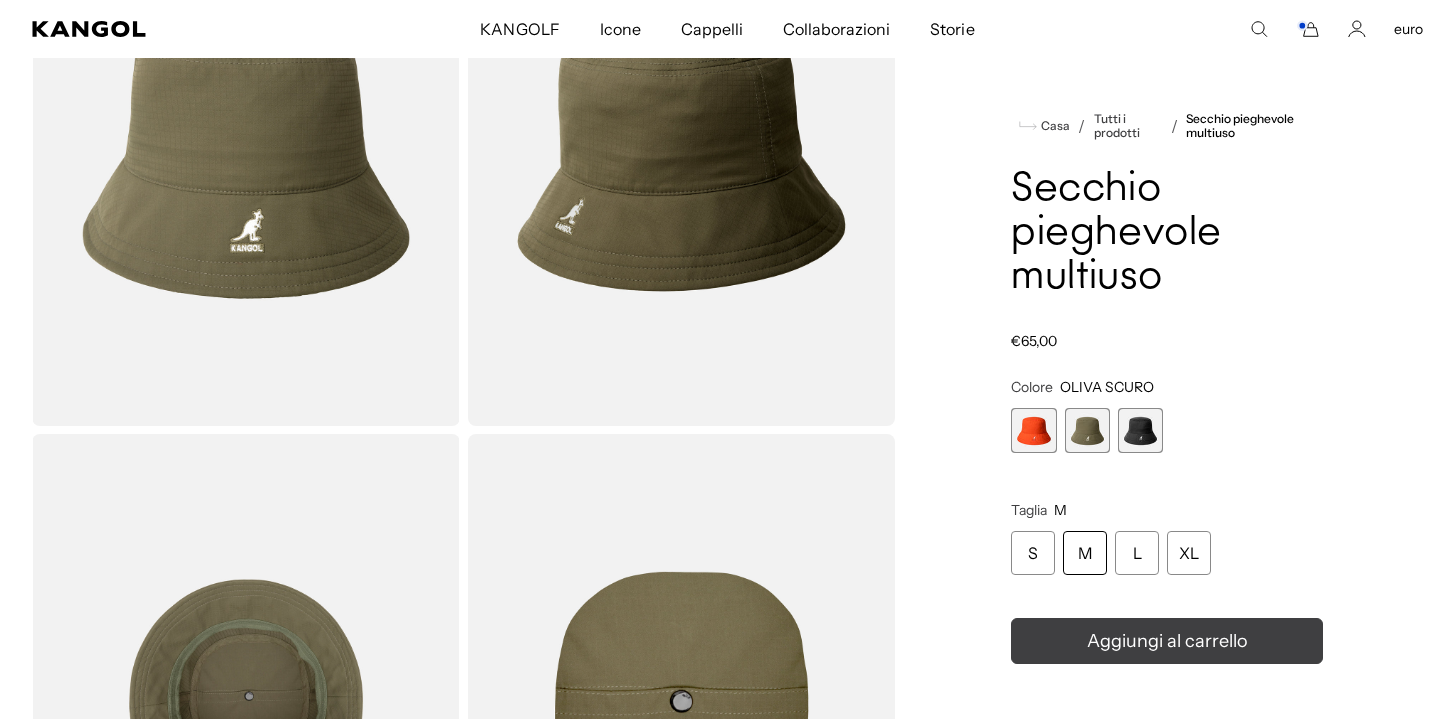 click on "Aggiungi al carrello" at bounding box center [1167, 641] 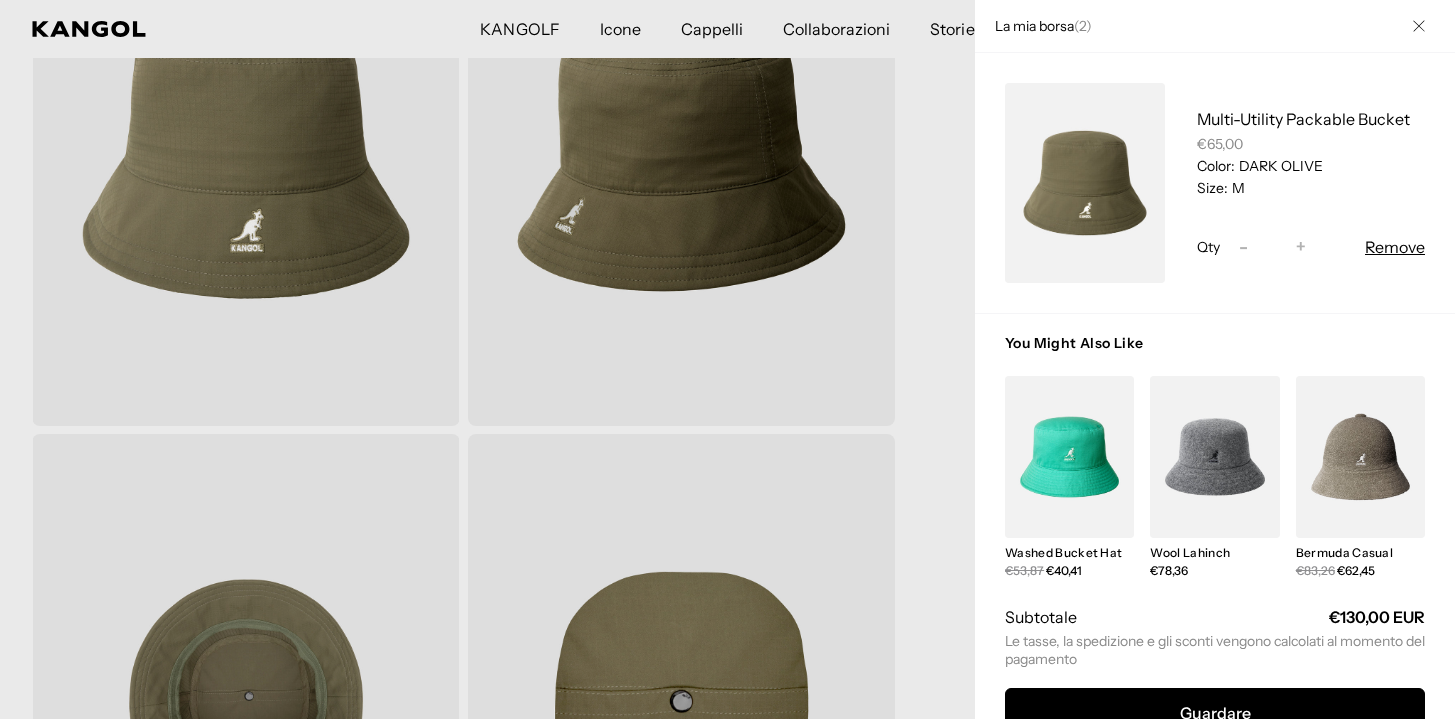 scroll, scrollTop: 0, scrollLeft: 0, axis: both 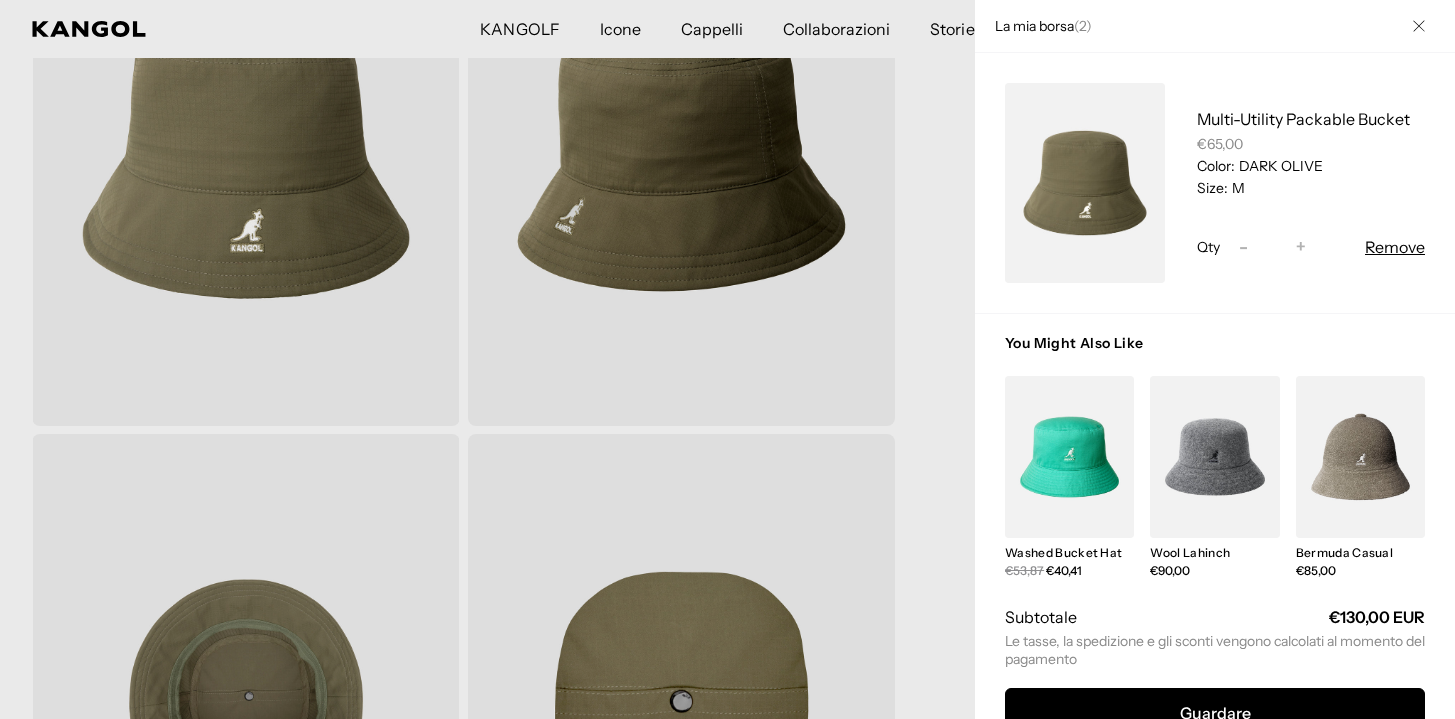 click on "-" at bounding box center (1243, 247) 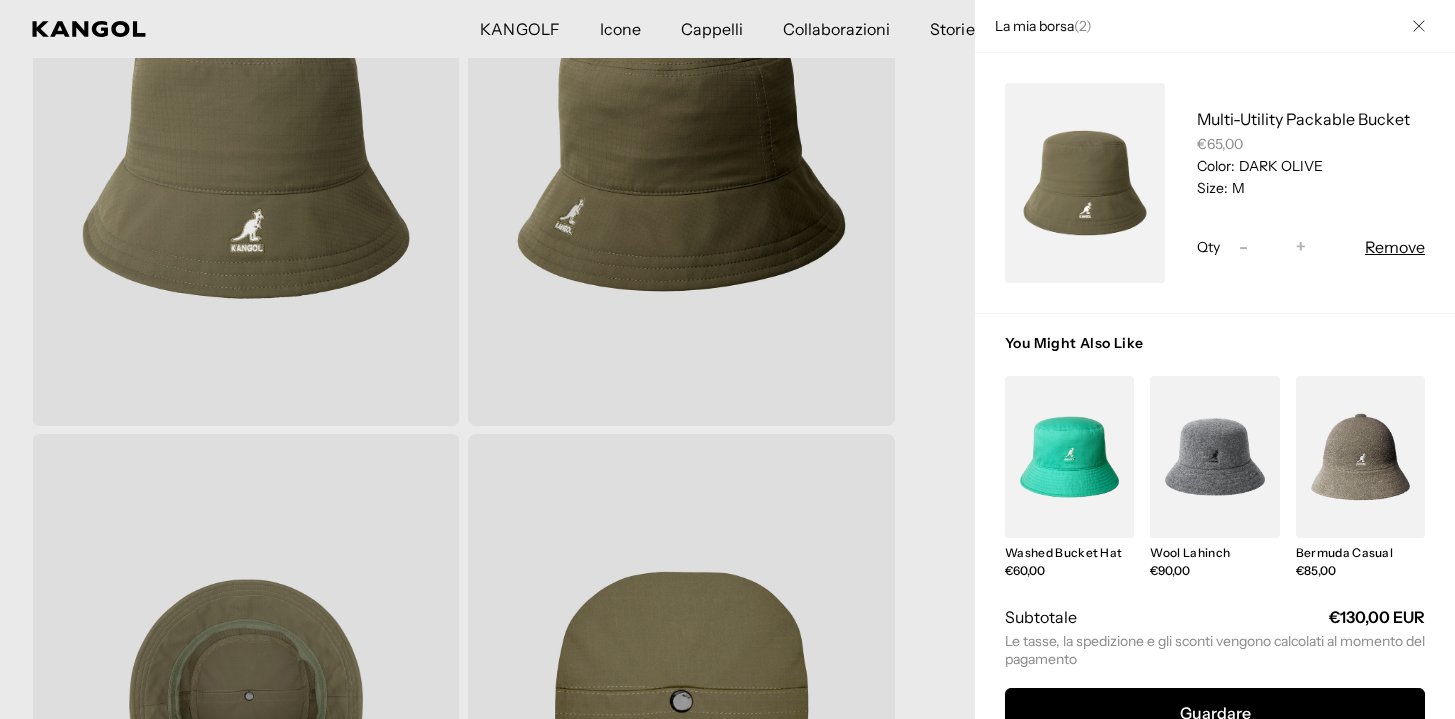 scroll, scrollTop: 0, scrollLeft: 412, axis: horizontal 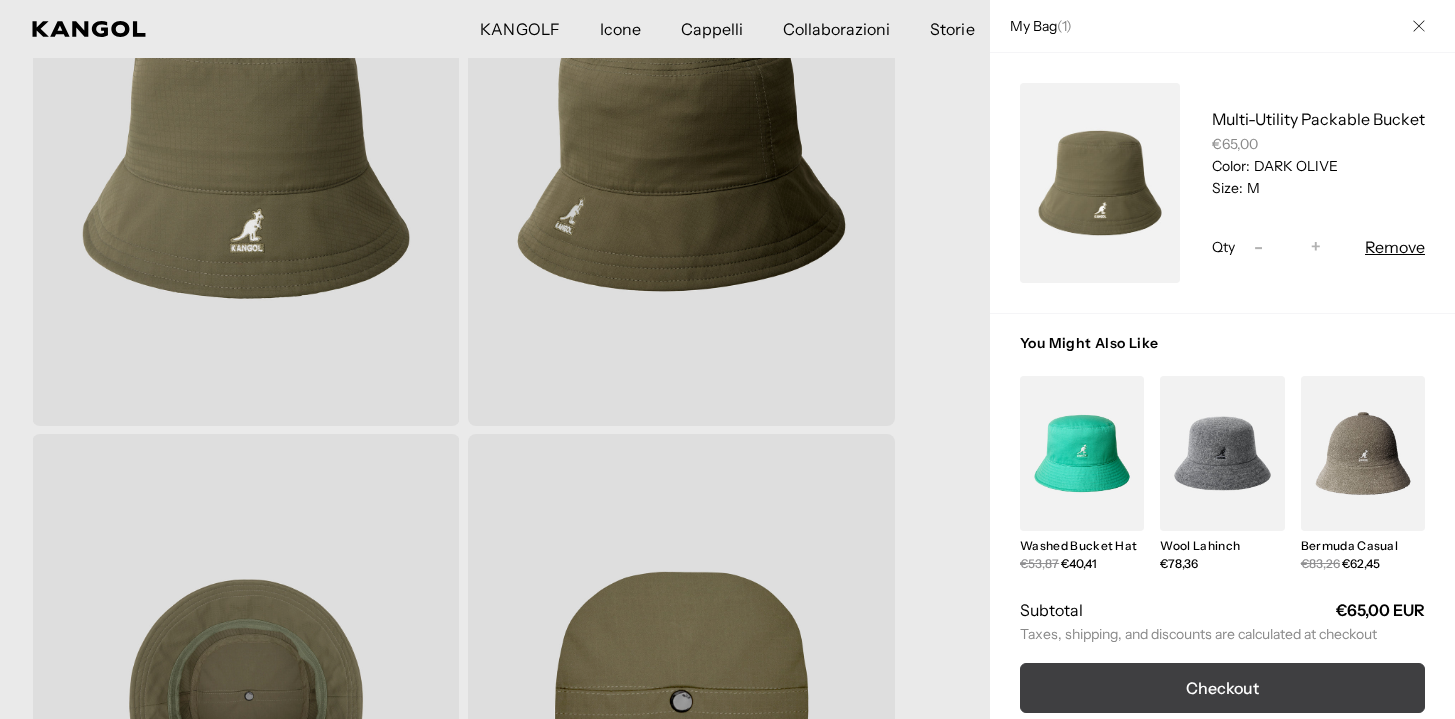 click on "Checkout" at bounding box center (1222, 688) 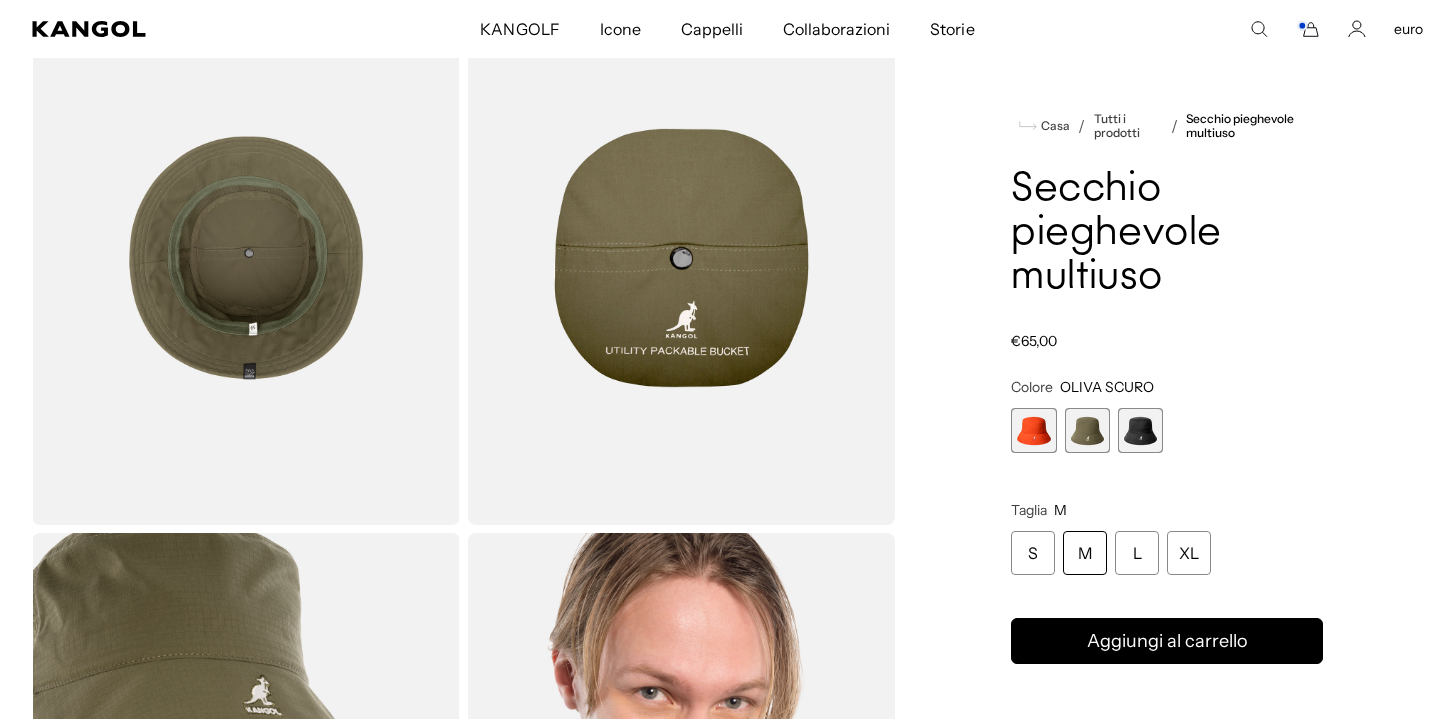 scroll, scrollTop: 784, scrollLeft: 0, axis: vertical 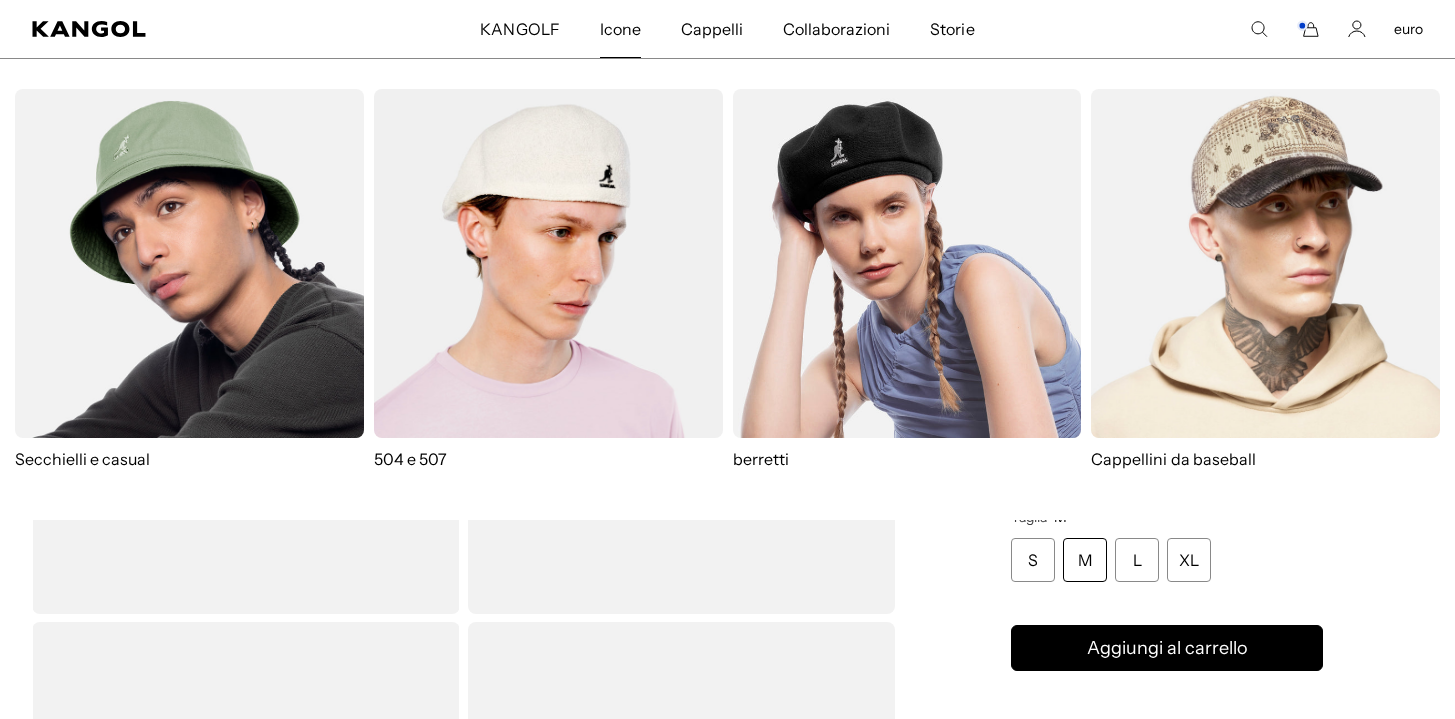 click on "Icone" at bounding box center (620, 29) 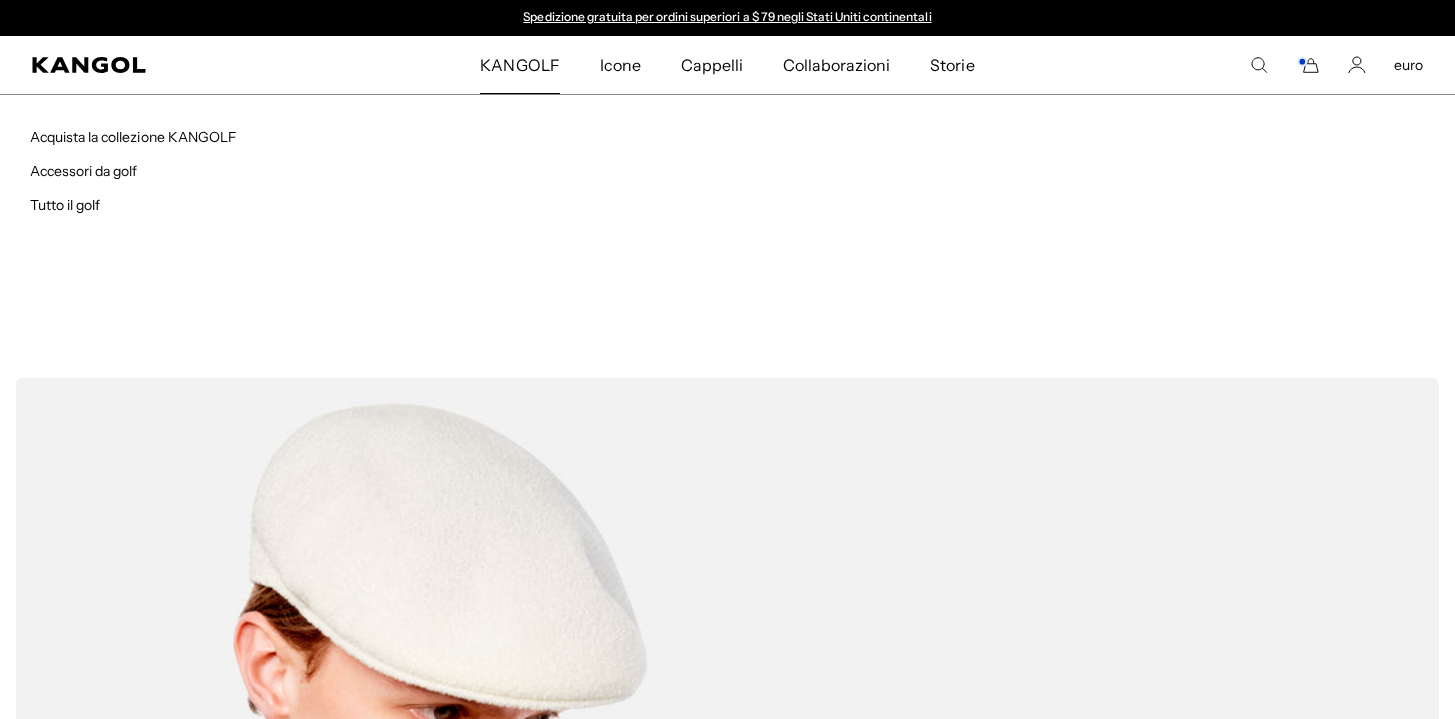 scroll, scrollTop: 0, scrollLeft: 0, axis: both 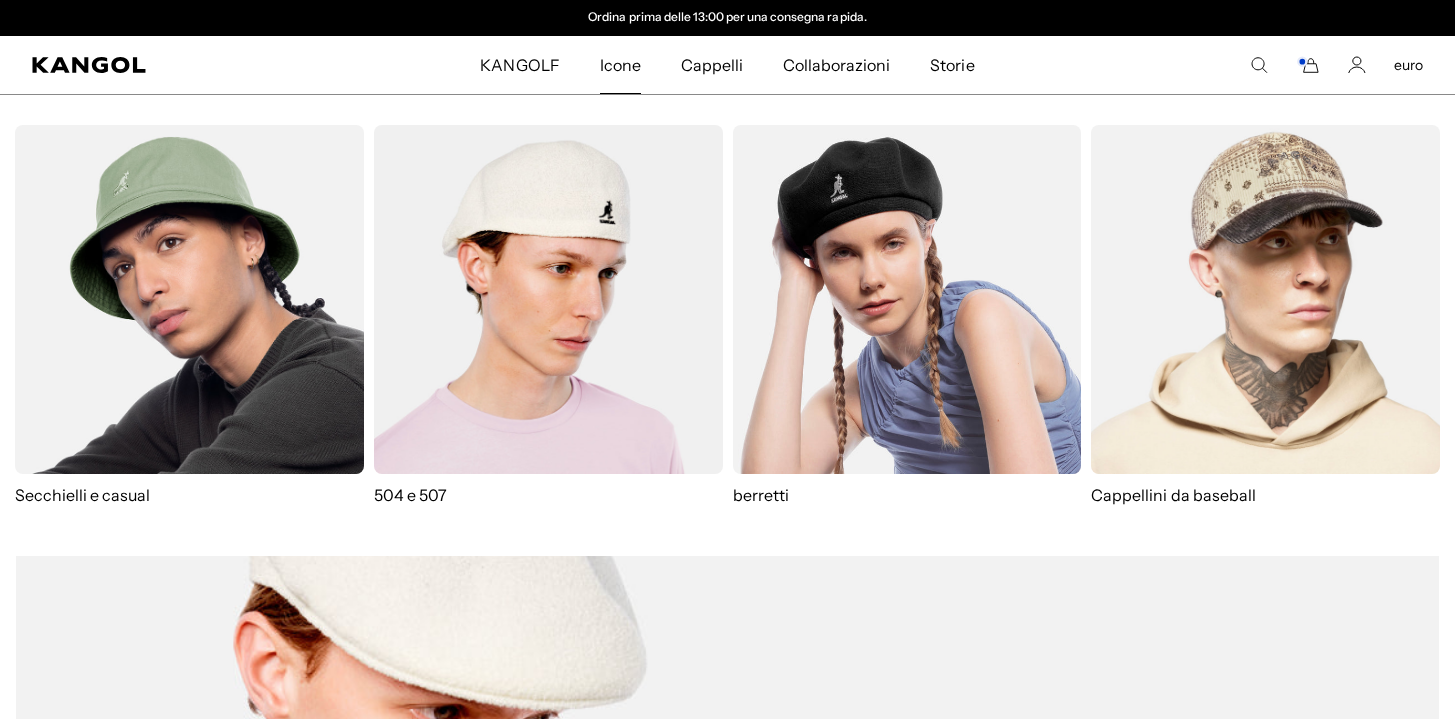 click at bounding box center [189, 299] 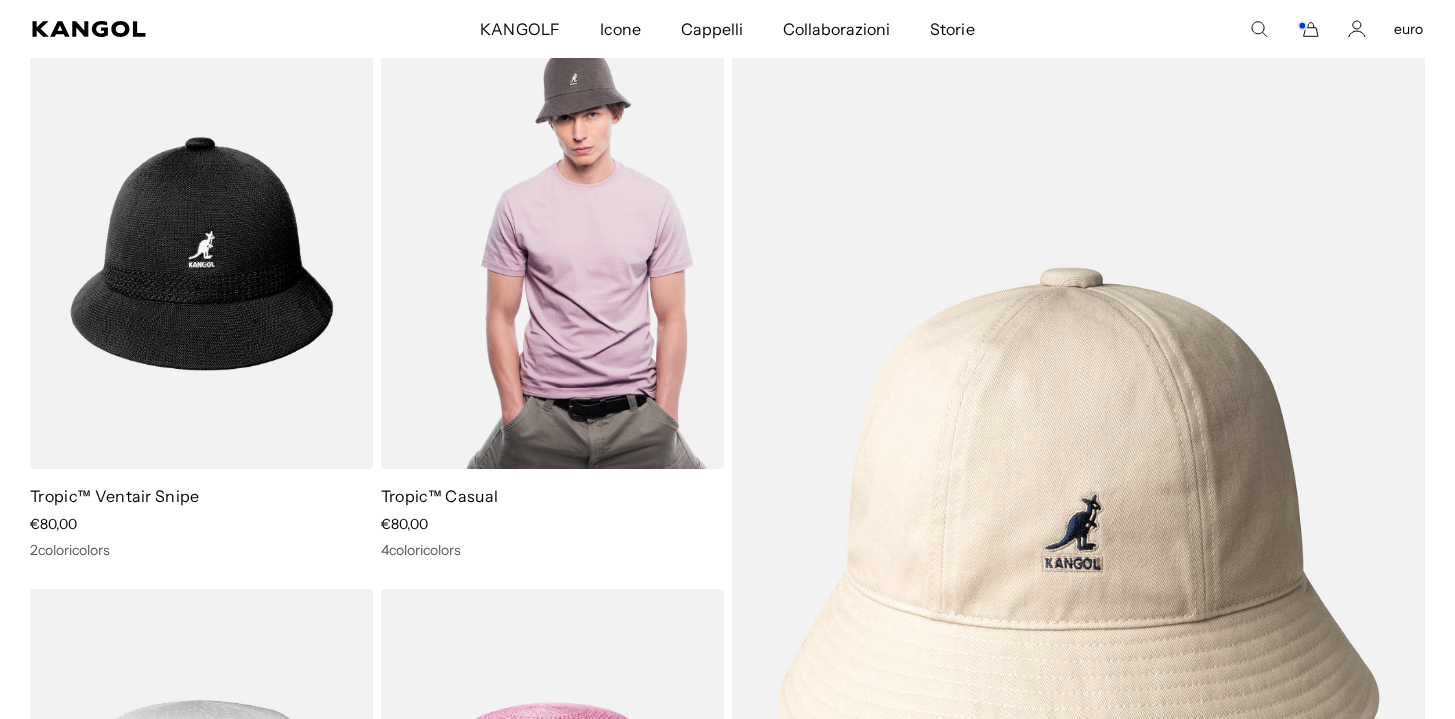 scroll, scrollTop: 192, scrollLeft: 0, axis: vertical 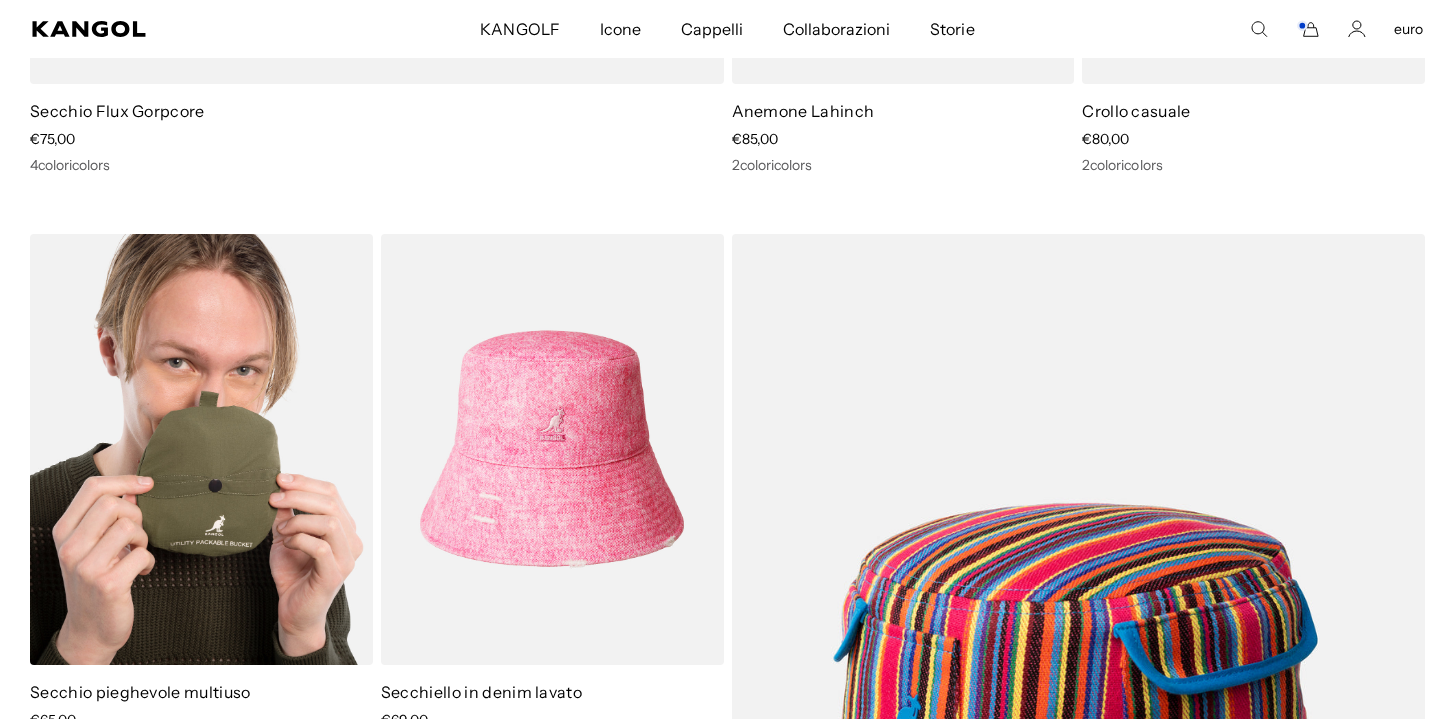 click at bounding box center (201, 449) 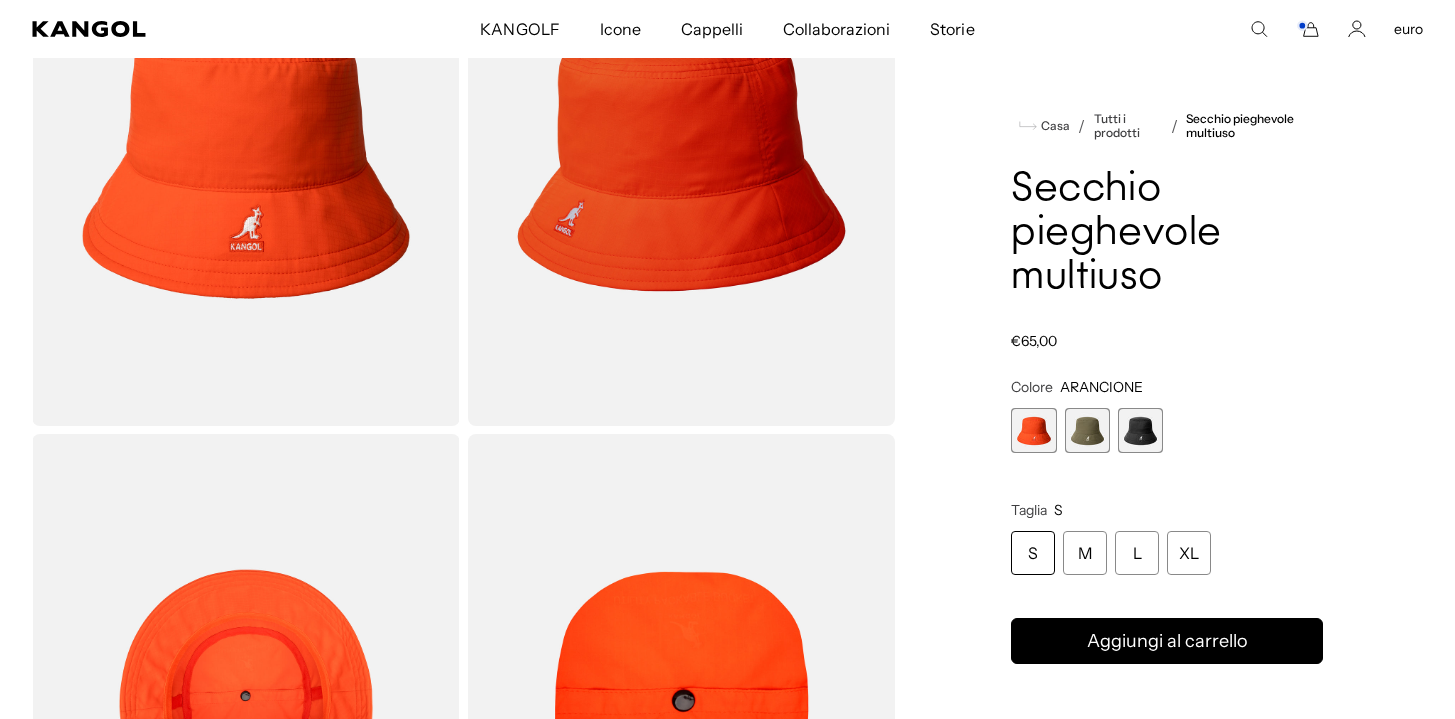 scroll, scrollTop: 319, scrollLeft: 0, axis: vertical 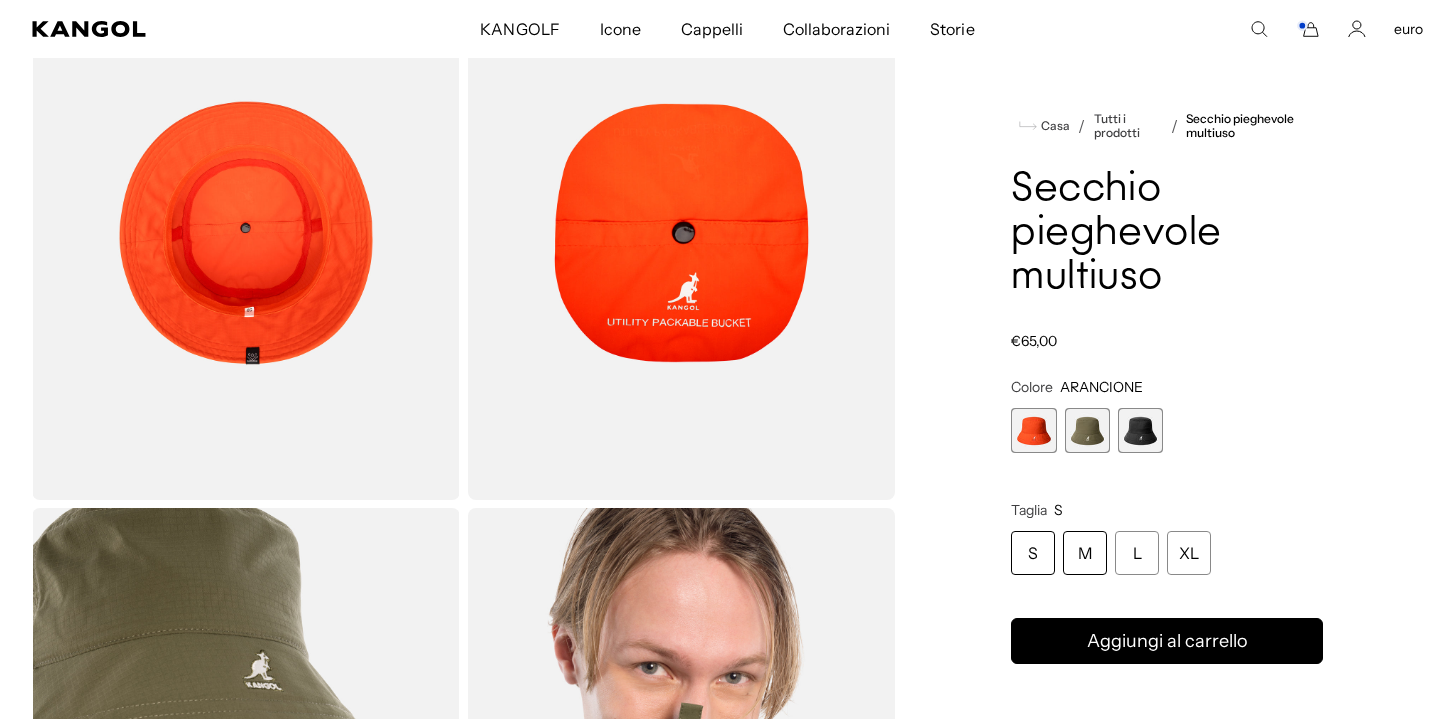click on "M" at bounding box center (1085, 553) 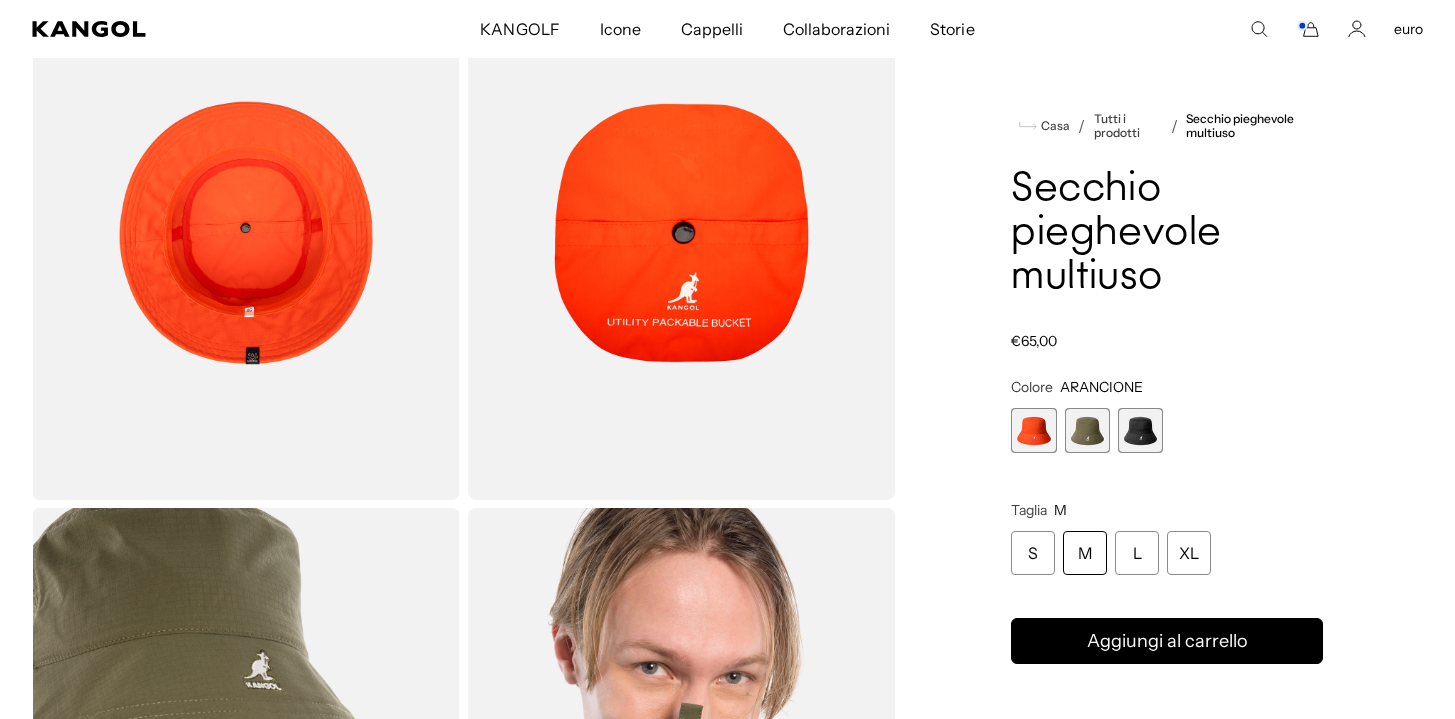 scroll, scrollTop: 0, scrollLeft: 0, axis: both 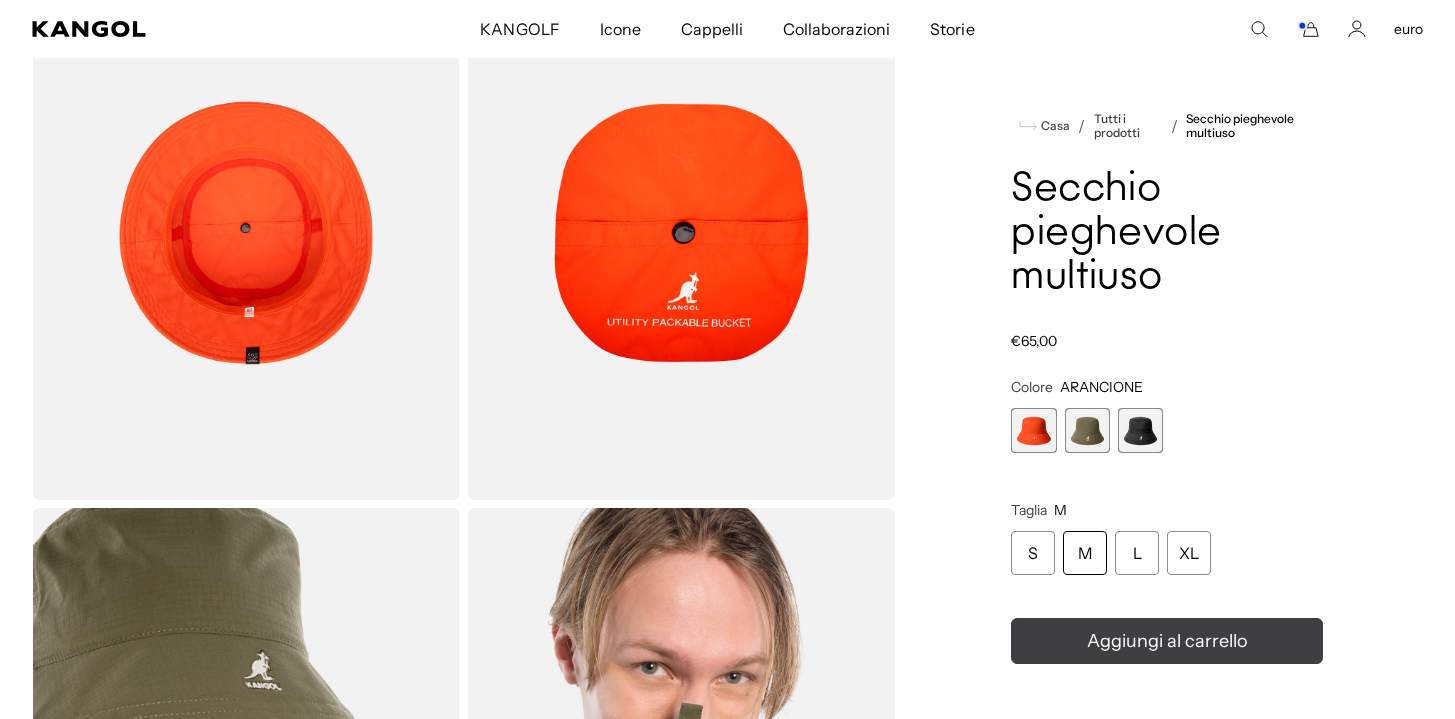 click on "Aggiungi al carrello" at bounding box center [1167, 641] 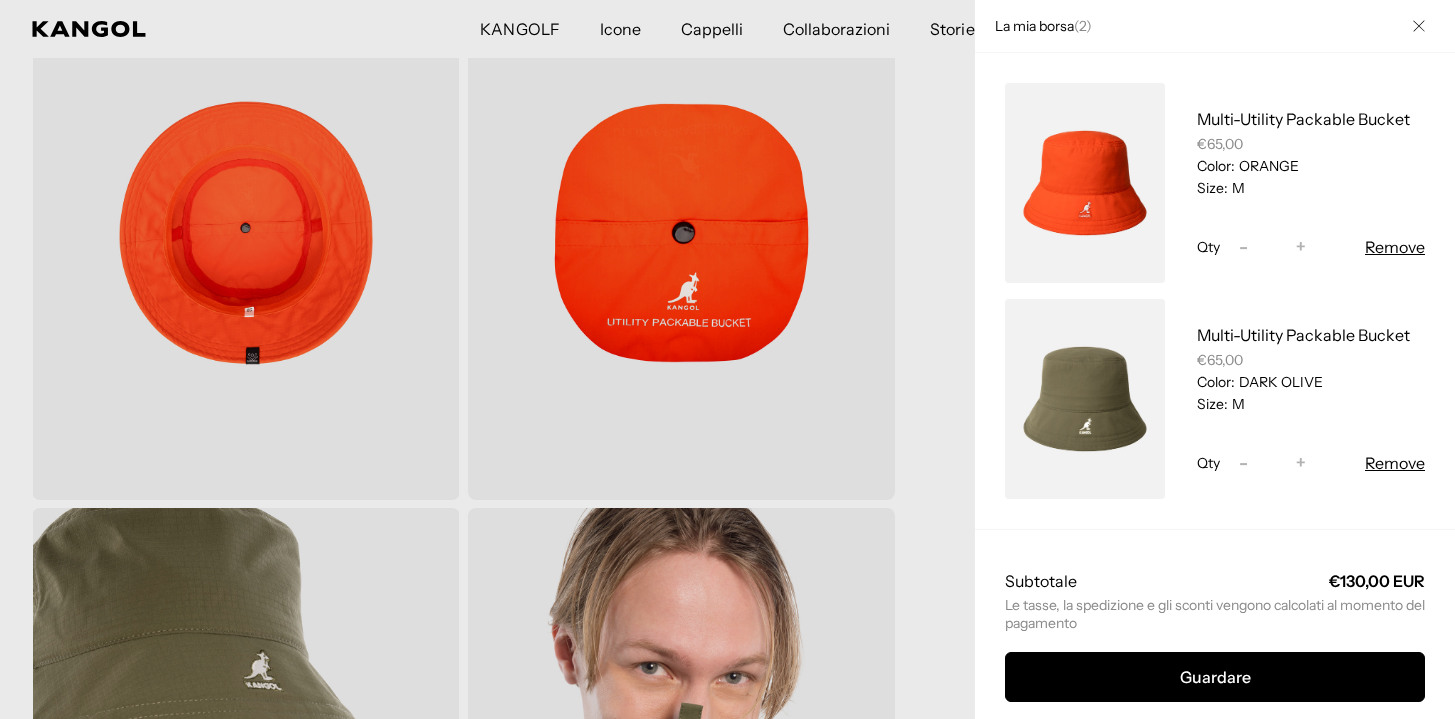 scroll, scrollTop: 0, scrollLeft: 412, axis: horizontal 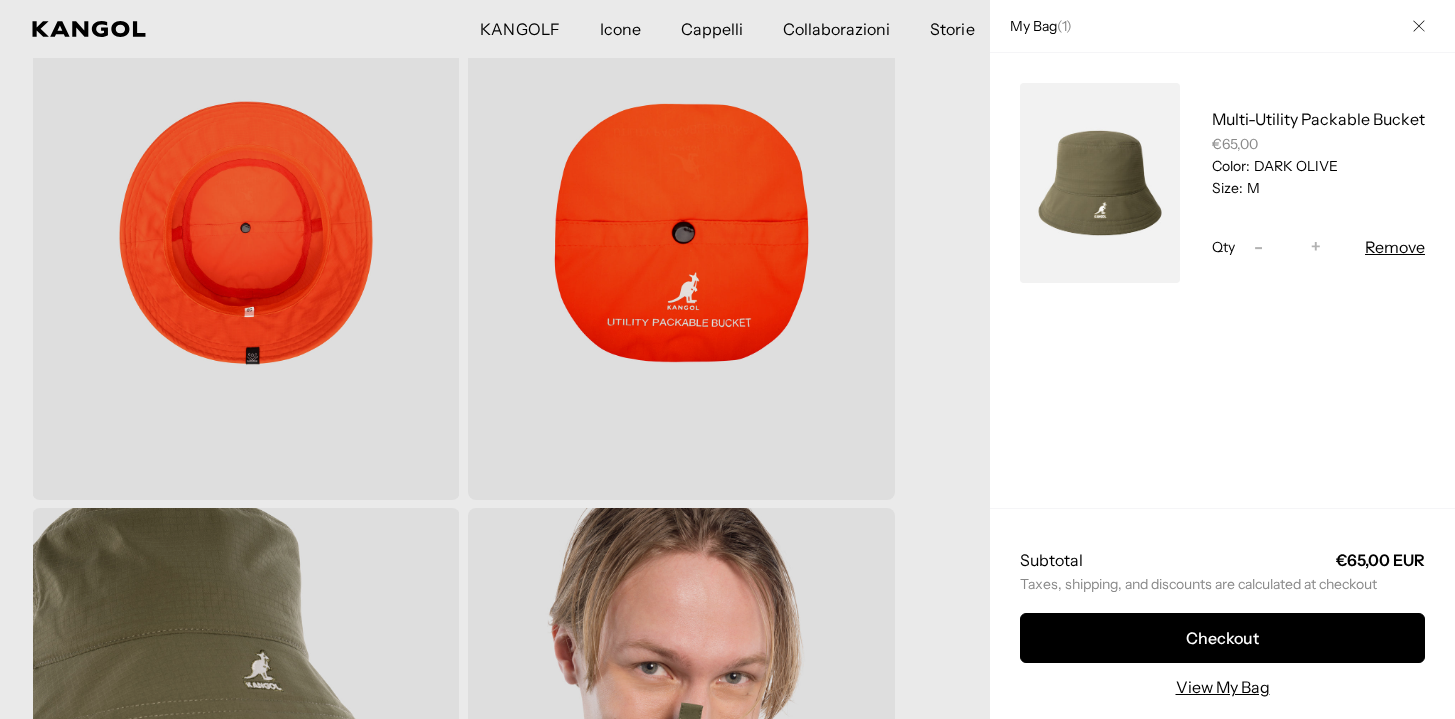 click on "+" at bounding box center [1316, 247] 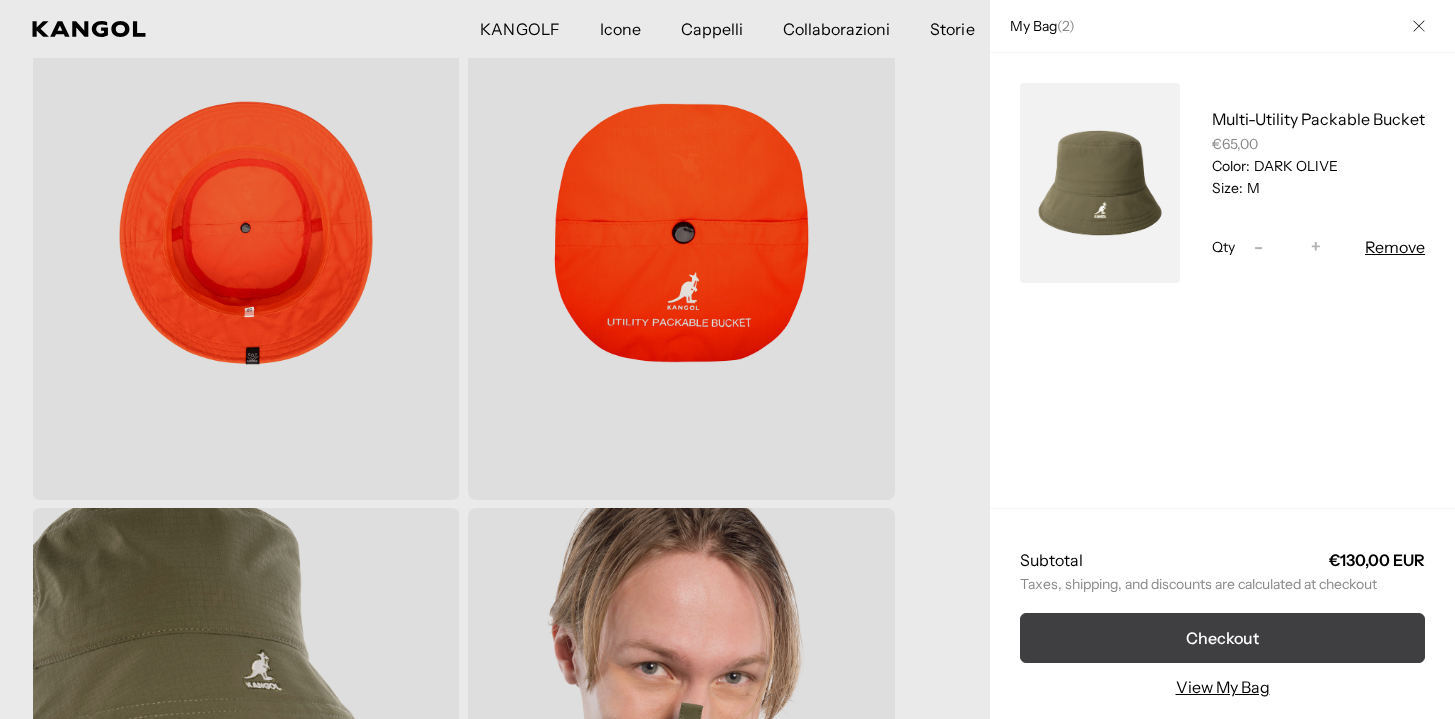 click on "Checkout" at bounding box center [1222, 638] 